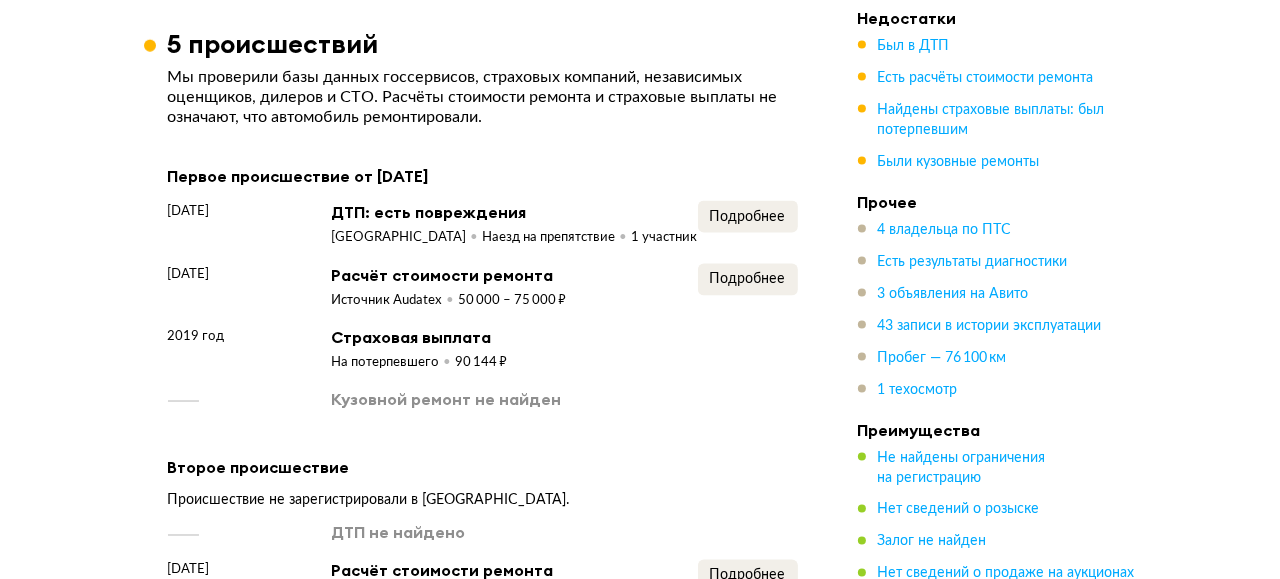 scroll, scrollTop: 2700, scrollLeft: 0, axis: vertical 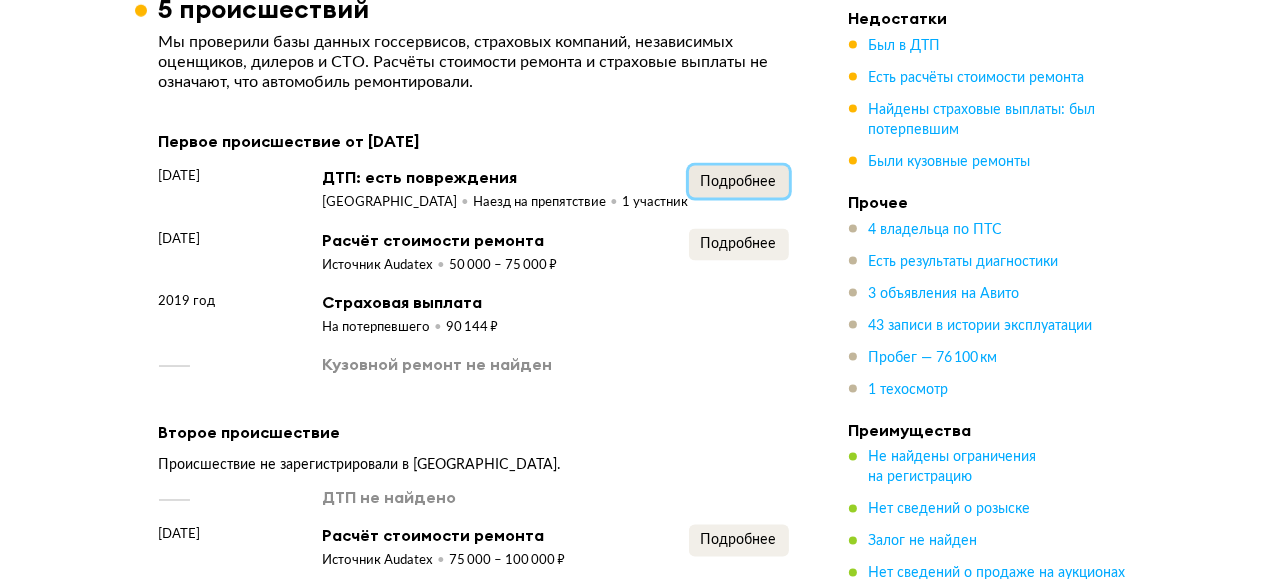 click on "Подробнее" at bounding box center (739, 182) 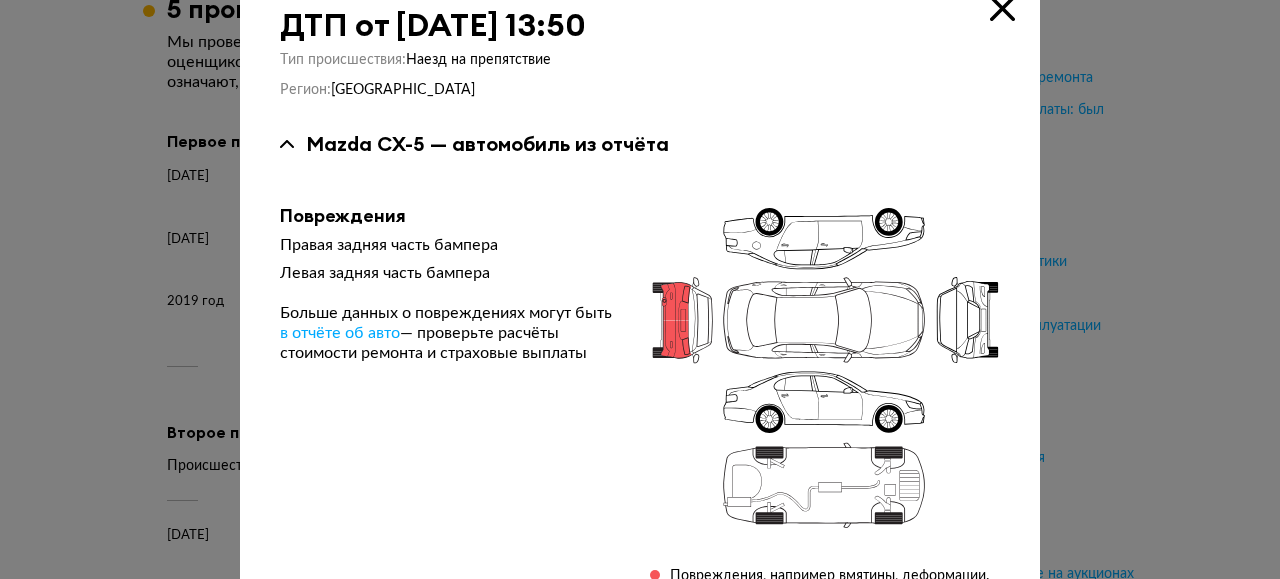 scroll, scrollTop: 0, scrollLeft: 0, axis: both 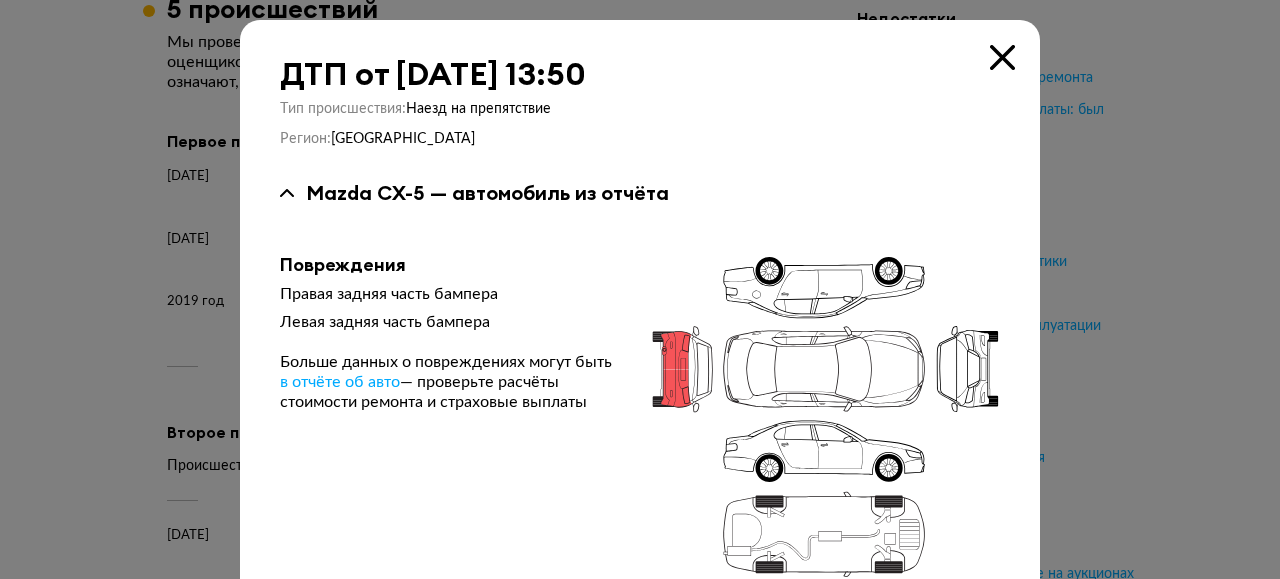 click at bounding box center [1002, 57] 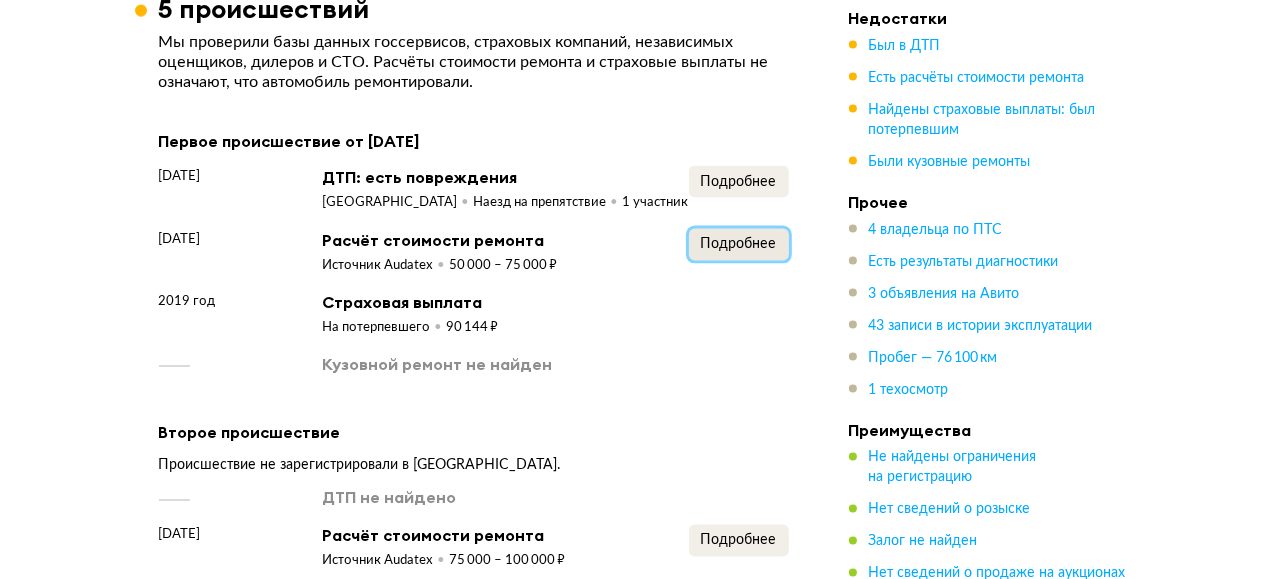 click on "Подробнее" at bounding box center (739, 244) 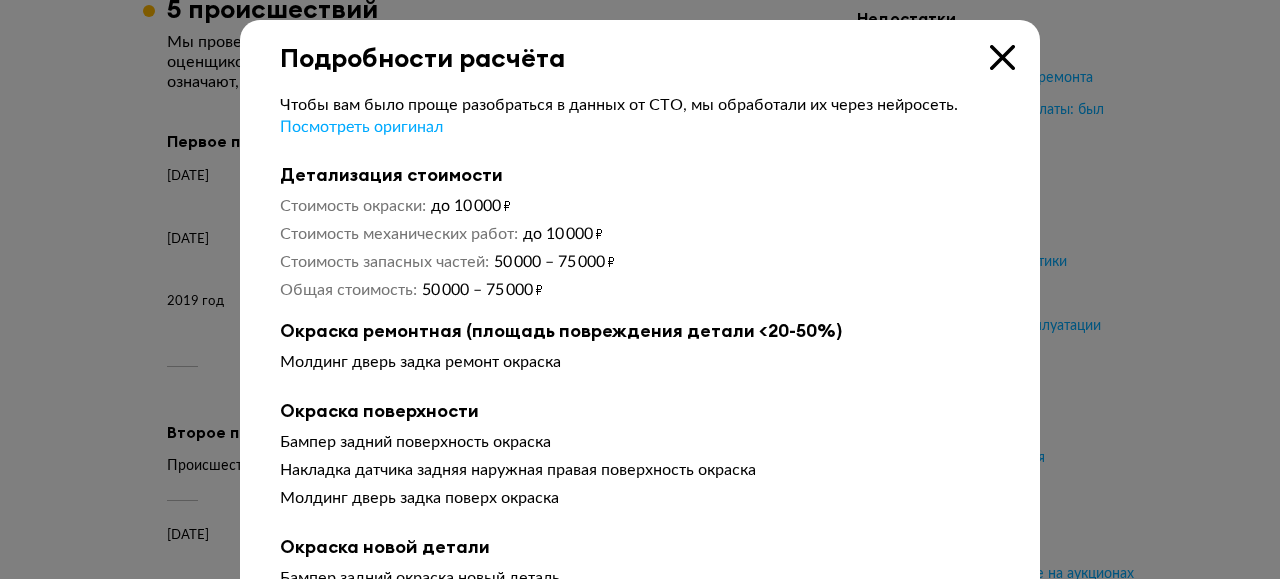 click at bounding box center (1002, 57) 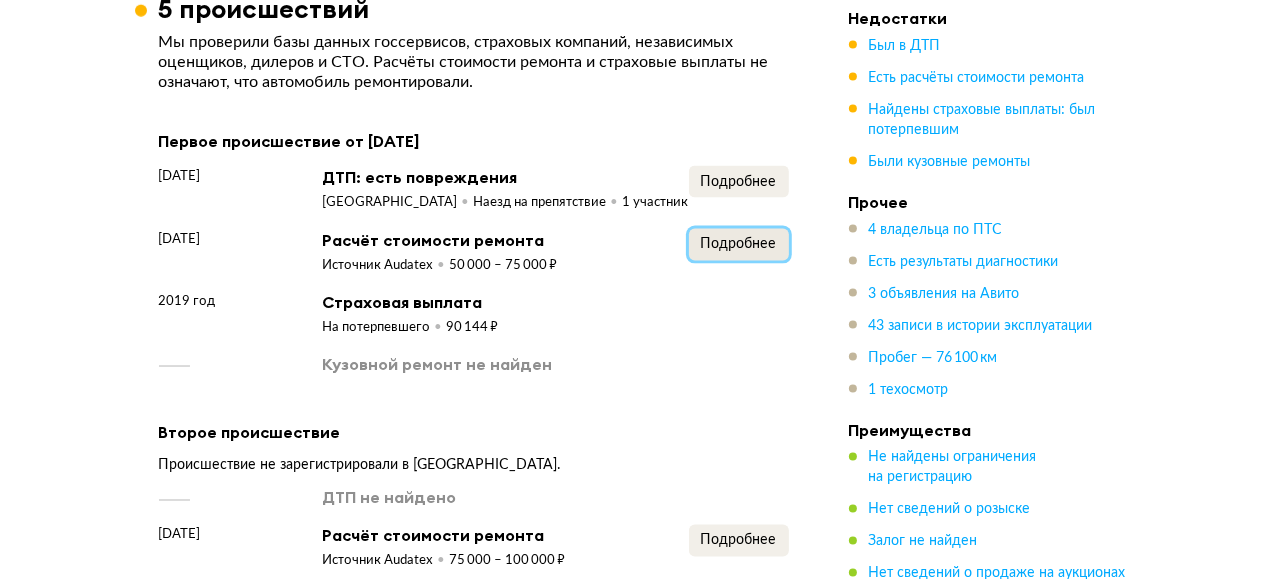 click on "Подробнее" at bounding box center (739, 244) 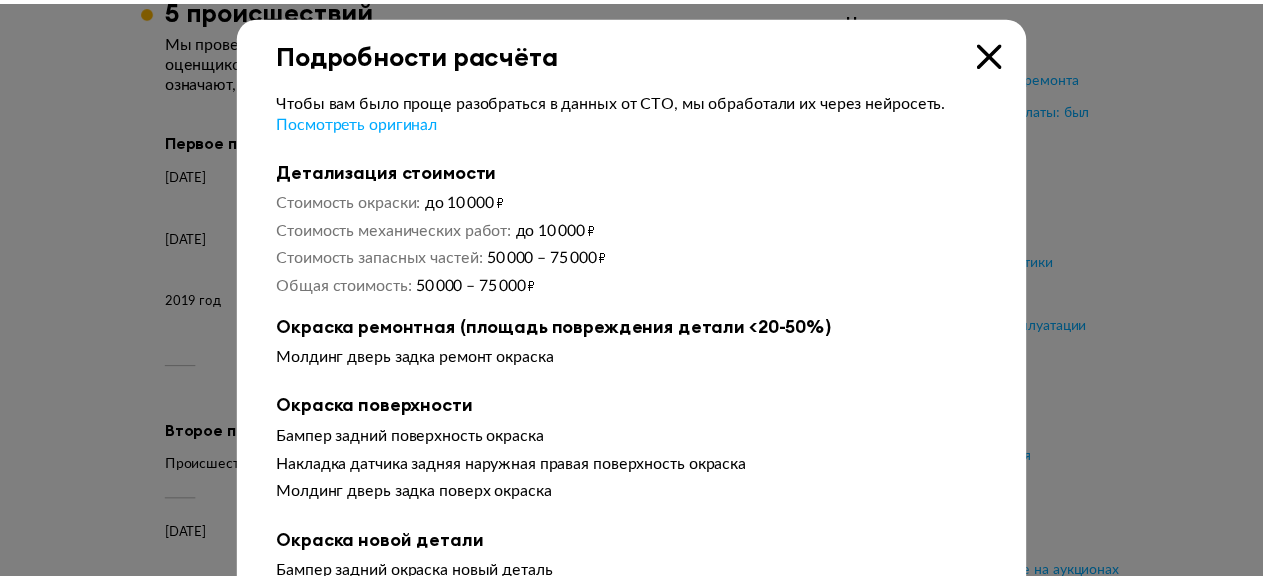 scroll, scrollTop: 0, scrollLeft: 0, axis: both 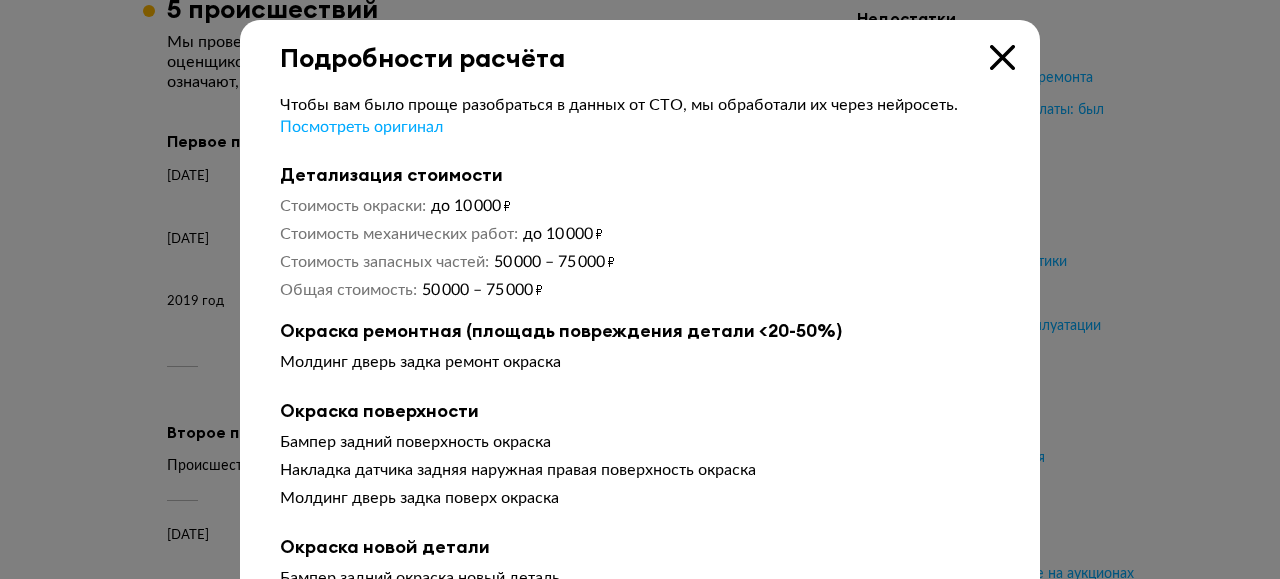 click at bounding box center (1002, 57) 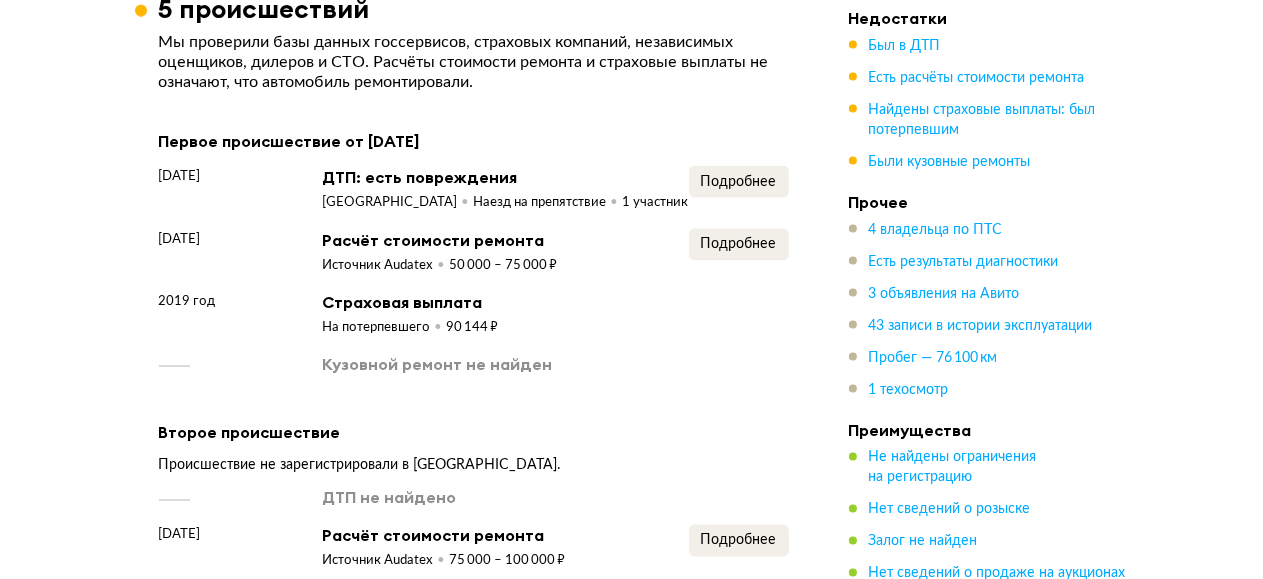 click on "Кузовной ремонт не найден" at bounding box center [438, 364] 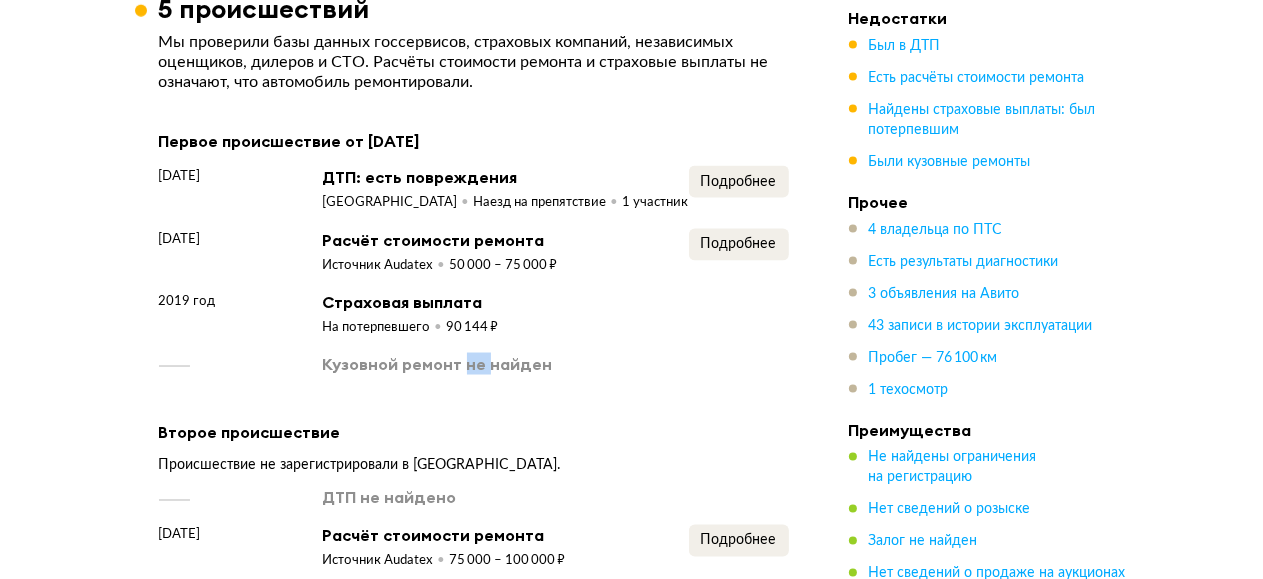 click on "Кузовной ремонт не найден" at bounding box center [438, 364] 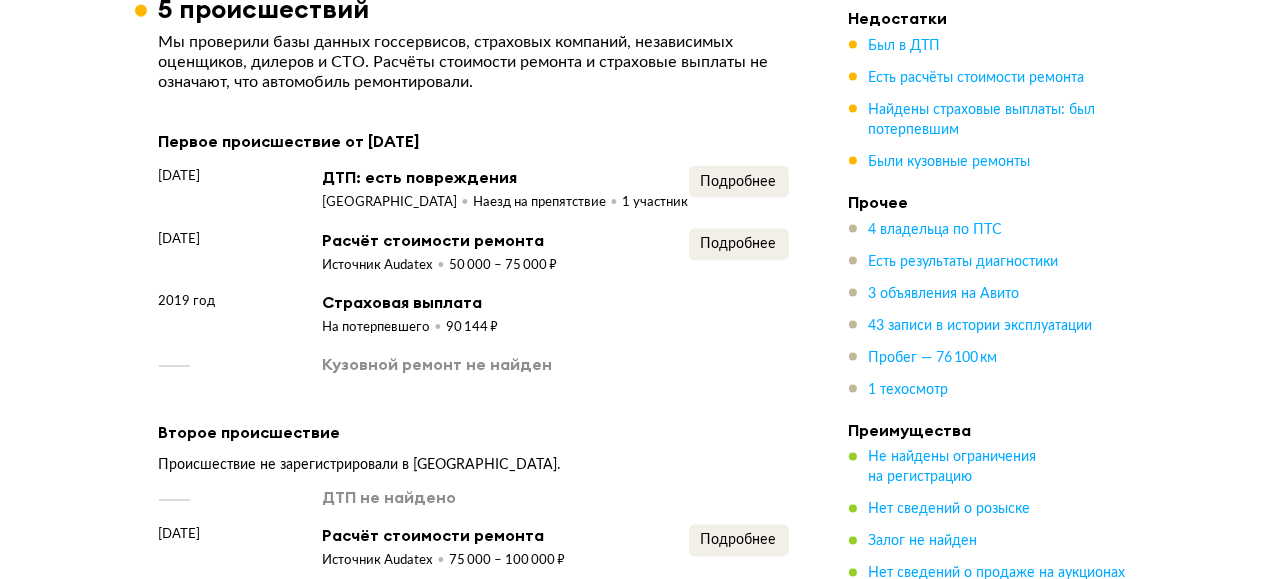 click on "Кузовной ремонт не найден" at bounding box center (438, 364) 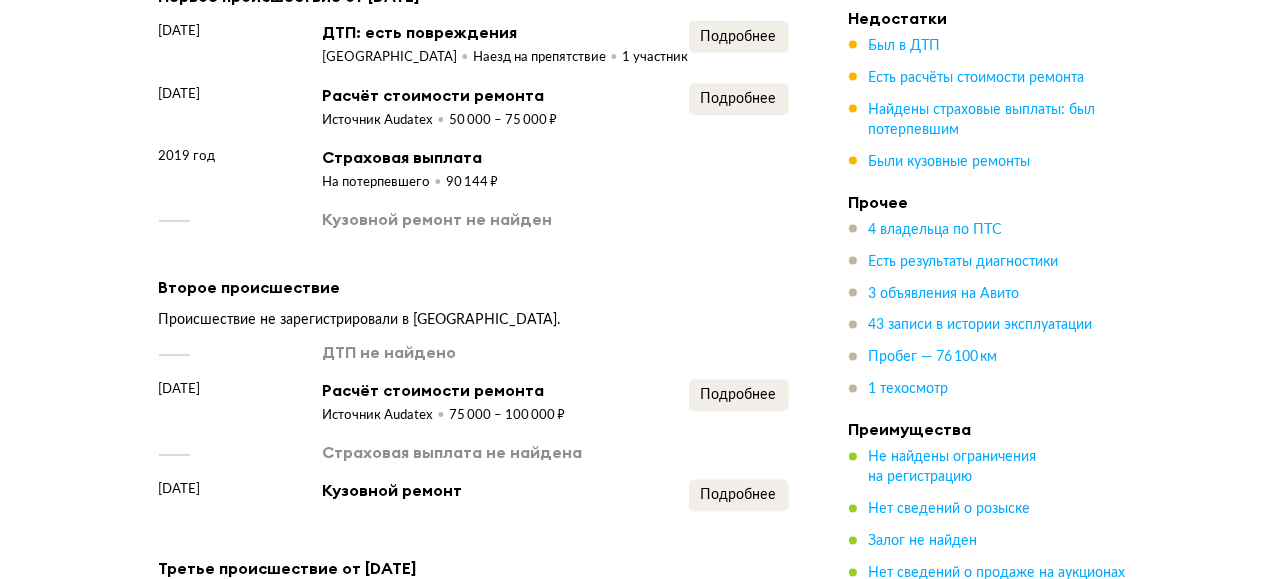 scroll, scrollTop: 2900, scrollLeft: 0, axis: vertical 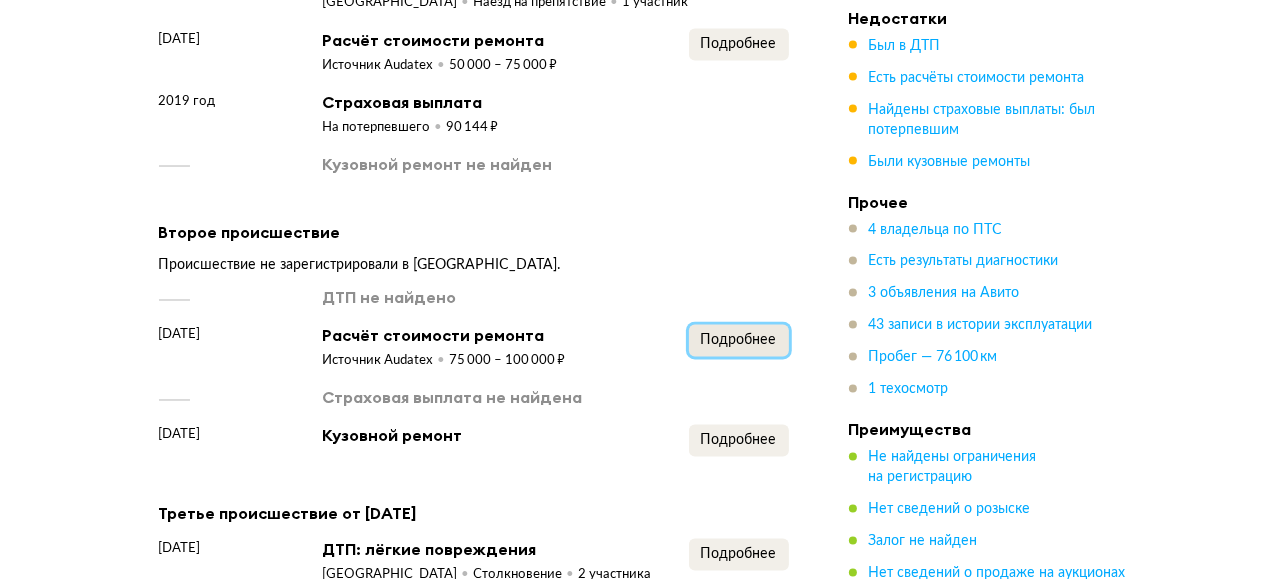 click on "Подробнее" at bounding box center [739, 341] 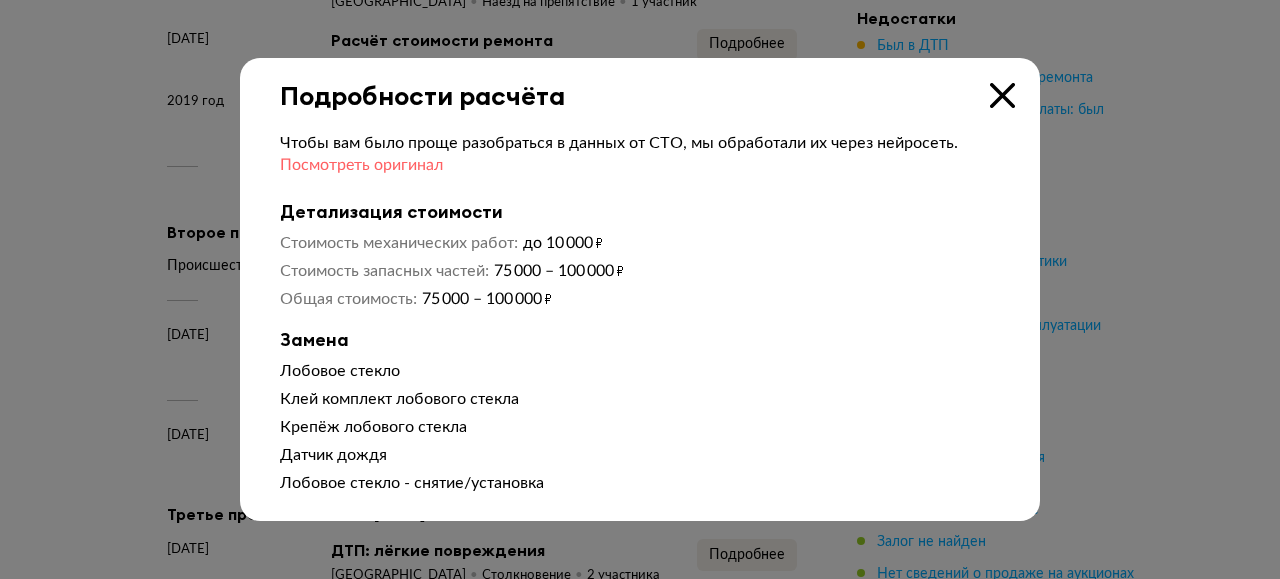 click on "Посмотреть оригинал" at bounding box center [361, 165] 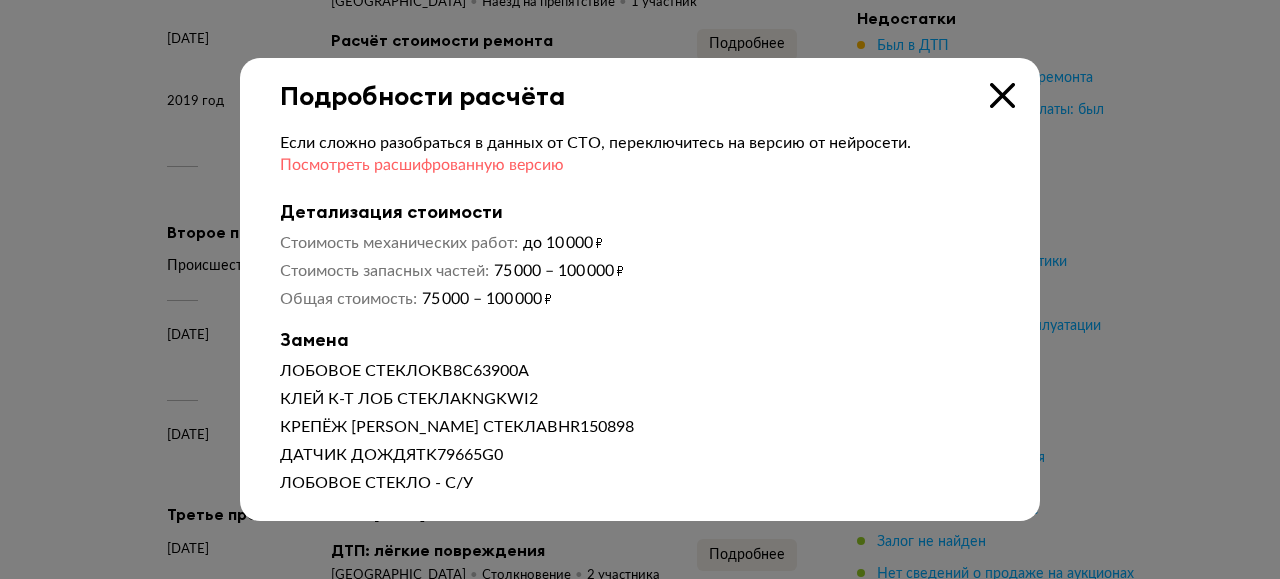 click on "Посмотреть расшифрованную версию" at bounding box center [422, 165] 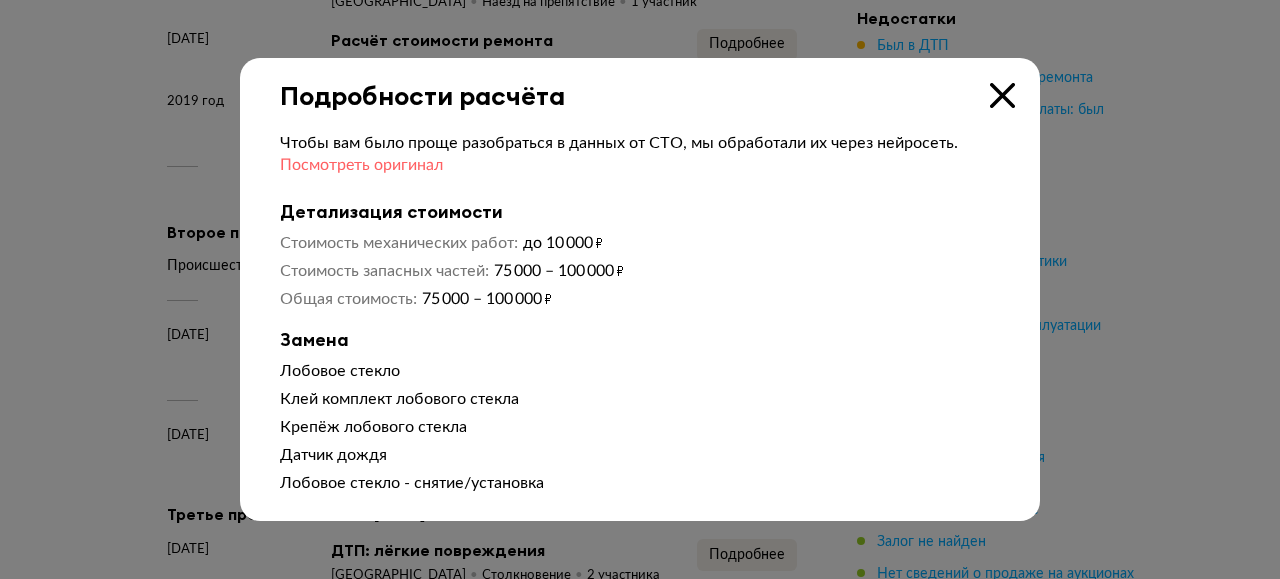 click on "Посмотреть оригинал" at bounding box center (361, 165) 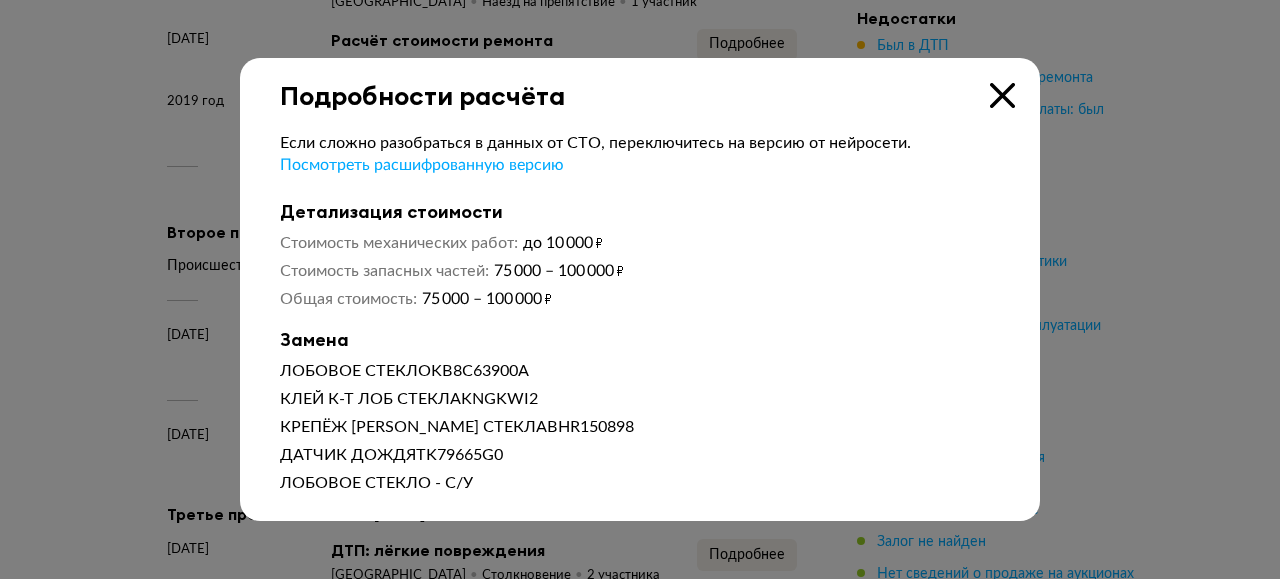 click at bounding box center (1002, 95) 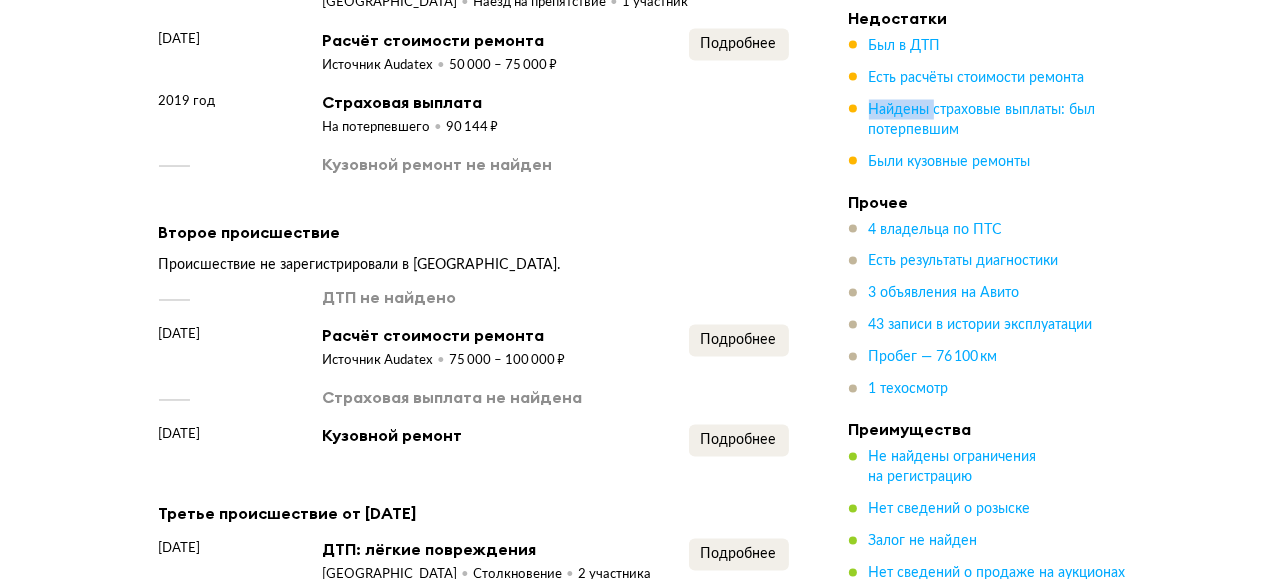 click on "Был в ДТП Есть расчёты стоимости ремонта Найдены страховые выплаты: был потерпевшим Были кузовные ремонты" at bounding box center [989, 104] 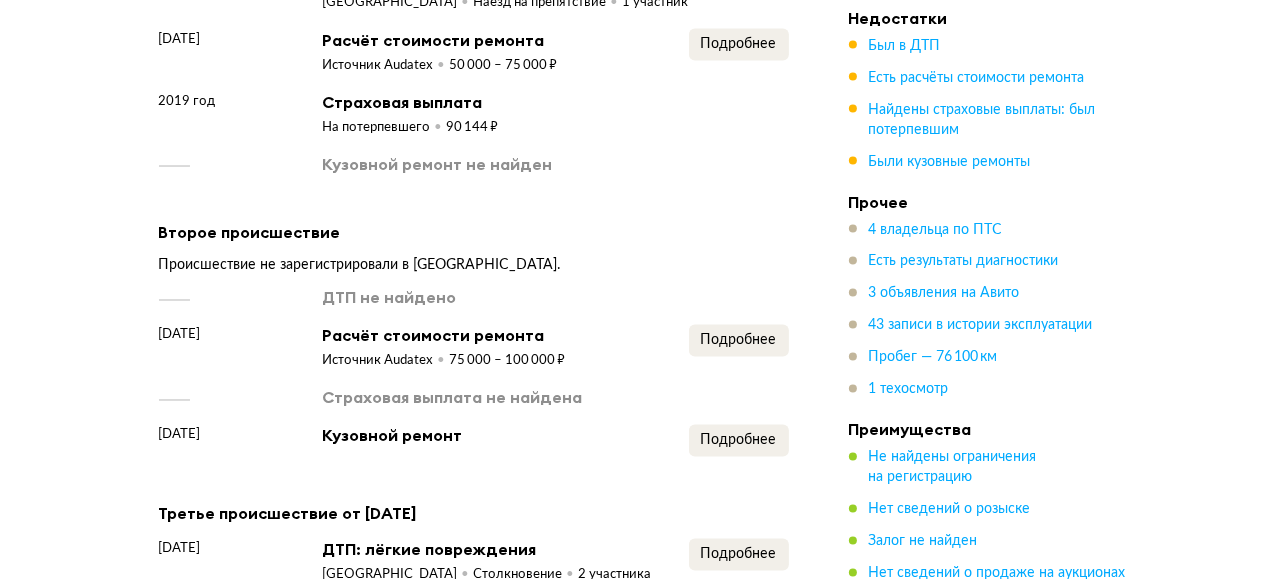 click on "Первое происшествие от [DATE] [DATE] ДТП: есть повреждения [GEOGRAPHIC_DATA] [GEOGRAPHIC_DATA] на препятствие 1 участник Подробнее [DATE] Расчёт стоимости ремонта Источник Audatex 50 000 – 75 000 ₽ Подробнее 2019 год Страховая выплата На потерпевшего 90 144 ₽ Кузовной ремонт не найден Второе происшествие Происшествие не зарегистрировали в [GEOGRAPHIC_DATA]. ДТП не найдено [DATE] Расчёт стоимости ремонта Источник Audatex 75 000 – 100 000 ₽ Подробнее Страховая выплата не найдена [DATE] Кузовной ремонт Подробнее [DATE] 2 участника" at bounding box center (474, 600) 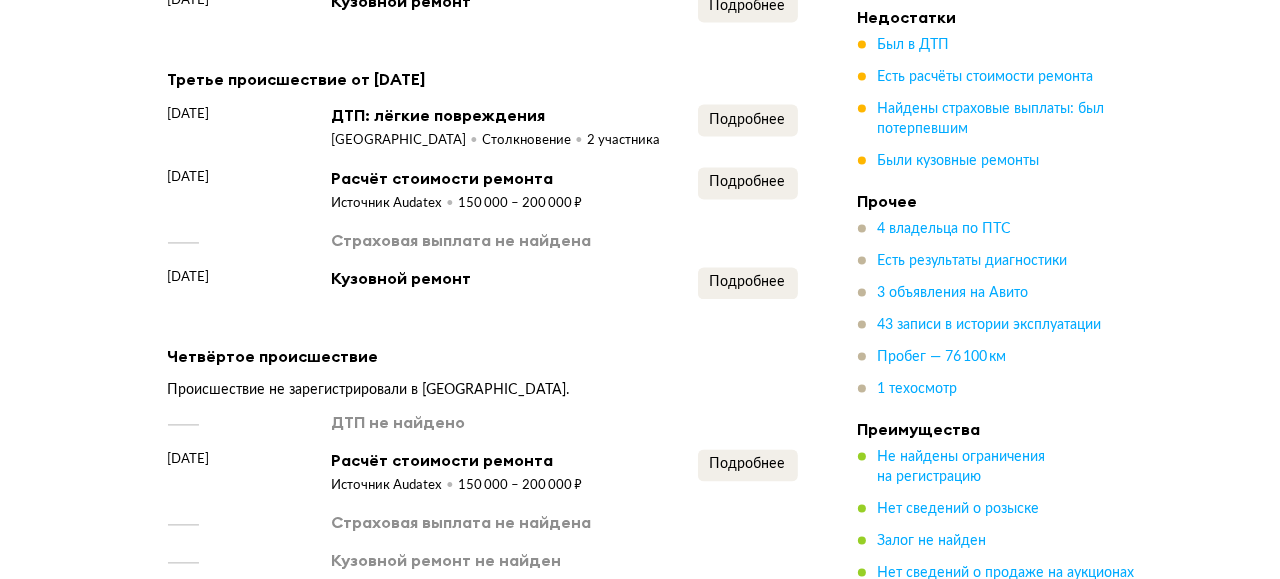scroll, scrollTop: 3300, scrollLeft: 0, axis: vertical 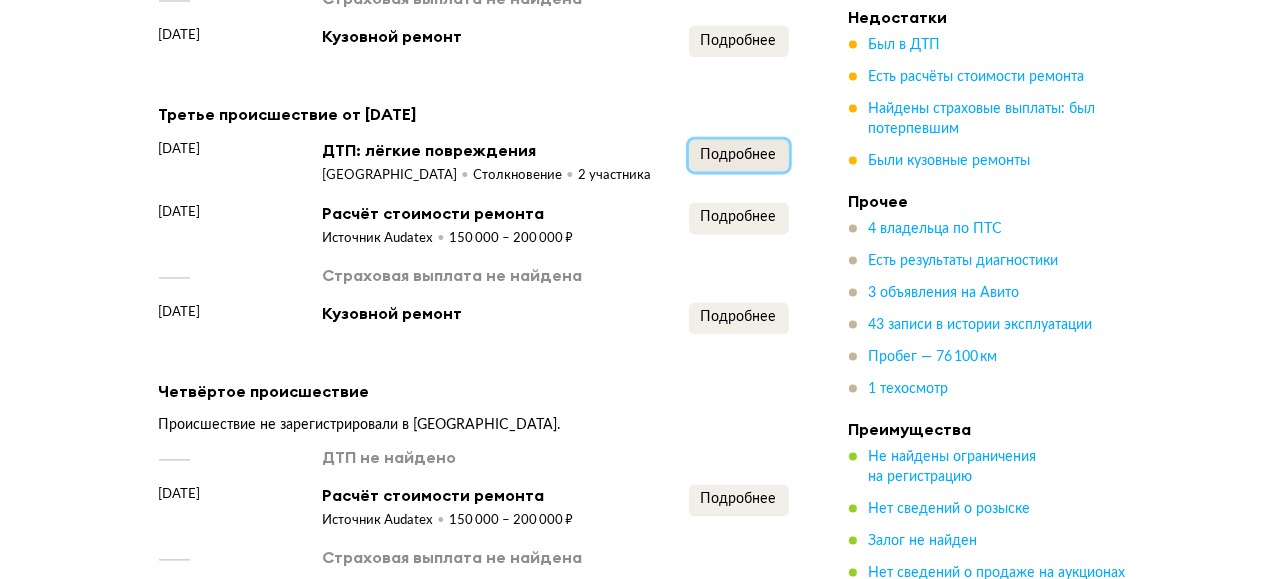 click on "Подробнее" at bounding box center (739, 155) 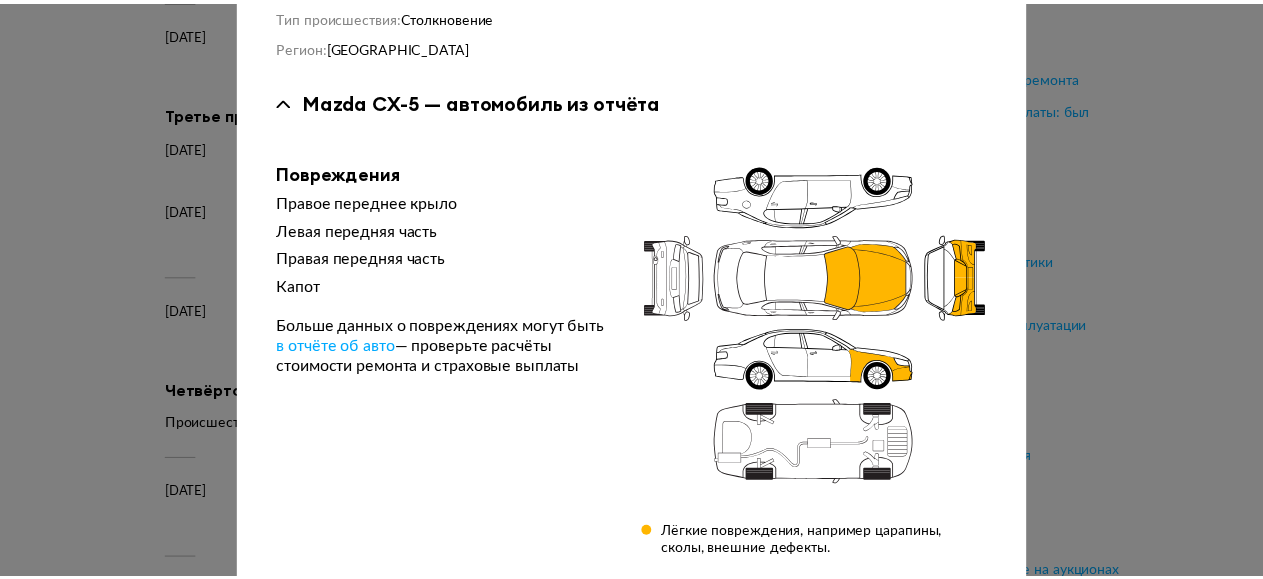 scroll, scrollTop: 59, scrollLeft: 0, axis: vertical 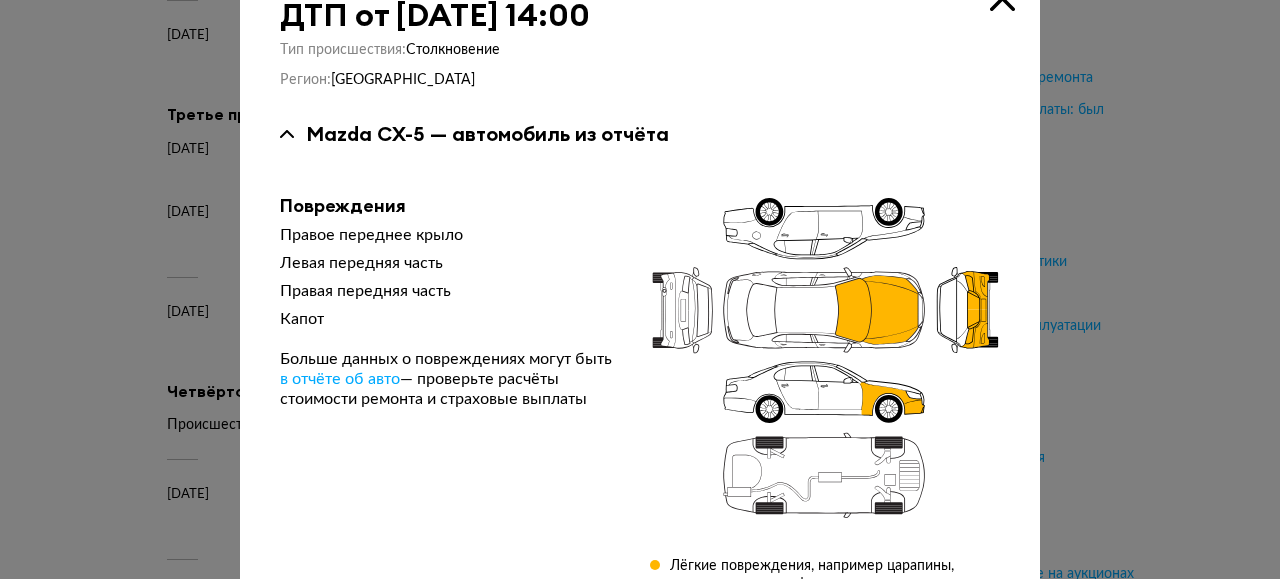 click at bounding box center (1002, -2) 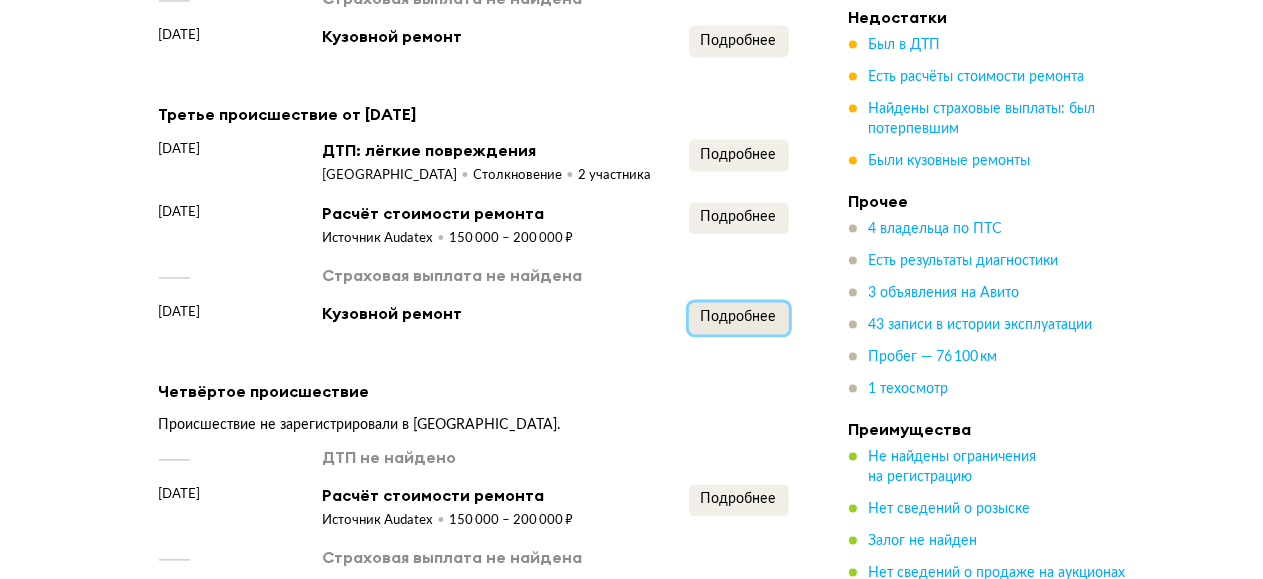 click on "Подробнее" at bounding box center (739, 317) 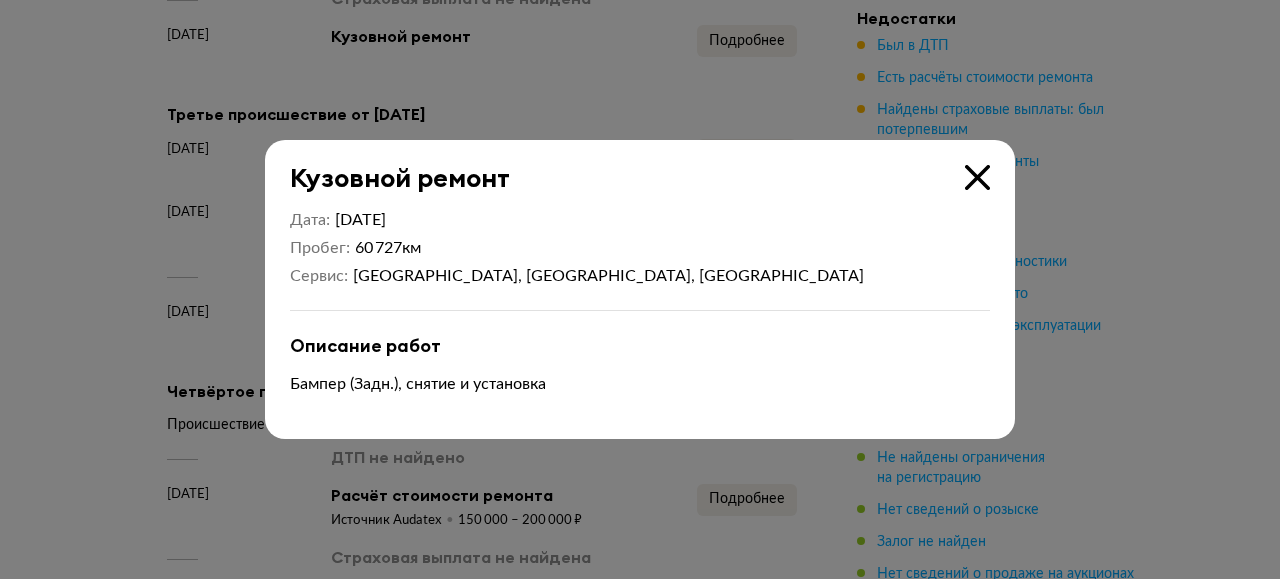 click at bounding box center (977, 177) 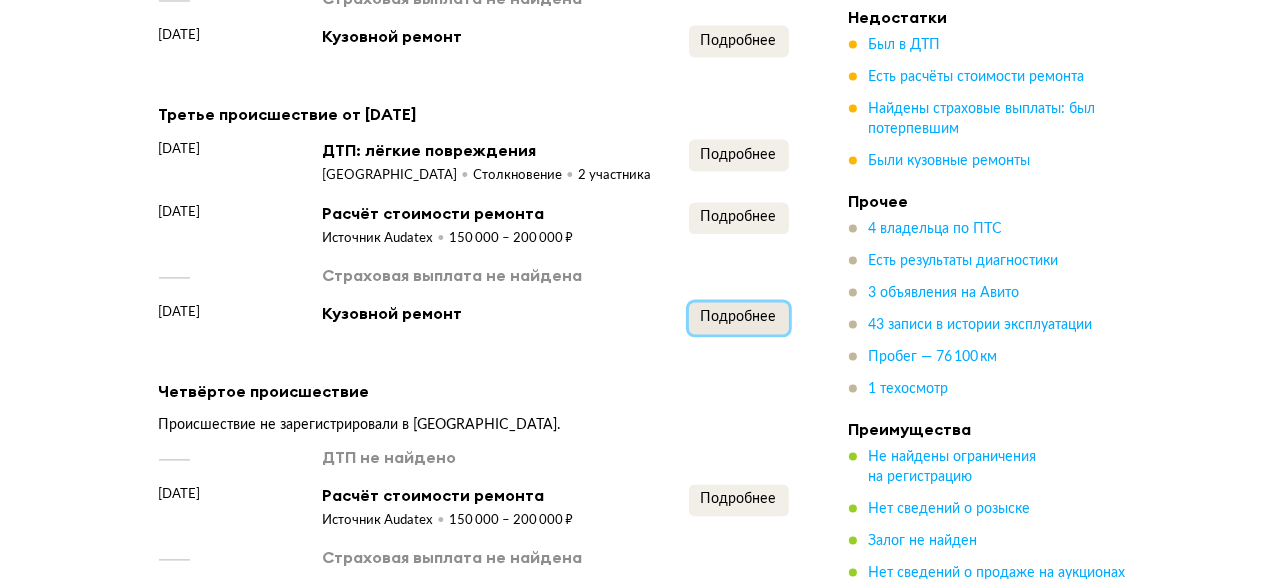 click on "Подробнее" at bounding box center (739, 317) 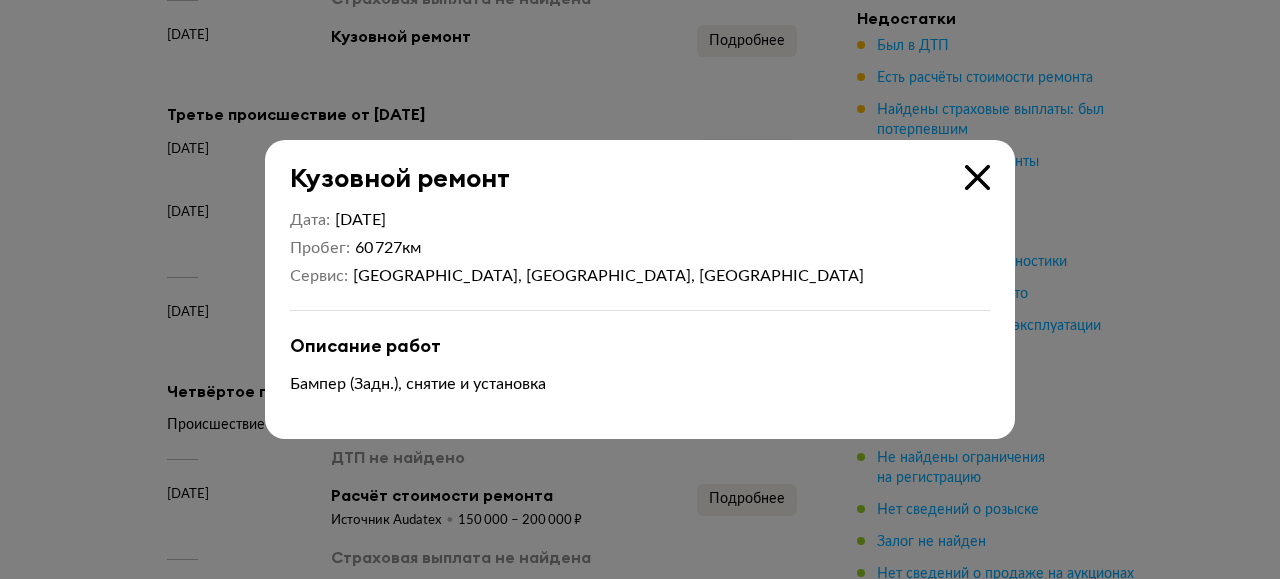 drag, startPoint x: 356, startPoint y: 248, endPoint x: 429, endPoint y: 244, distance: 73.109505 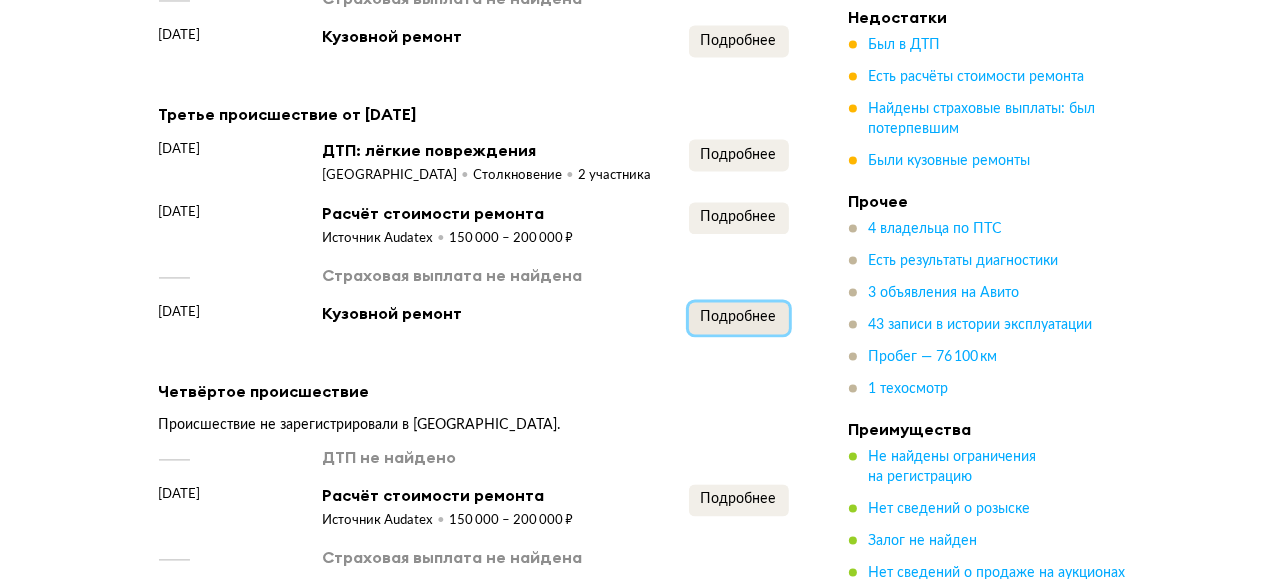click on "Подробнее" at bounding box center [739, 317] 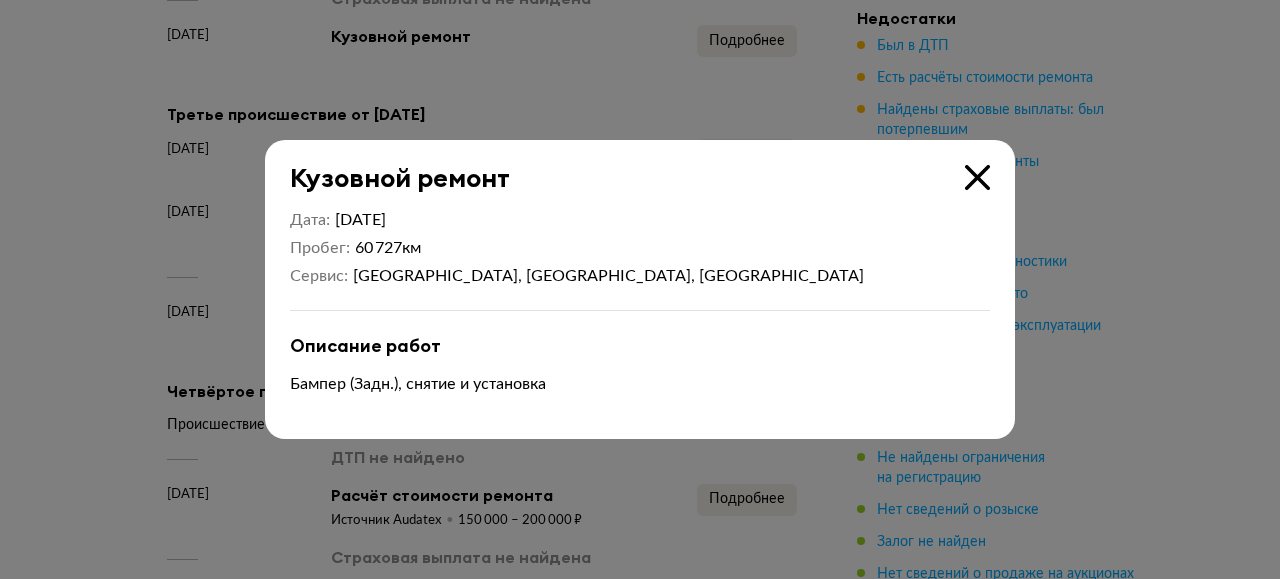 click at bounding box center [977, 177] 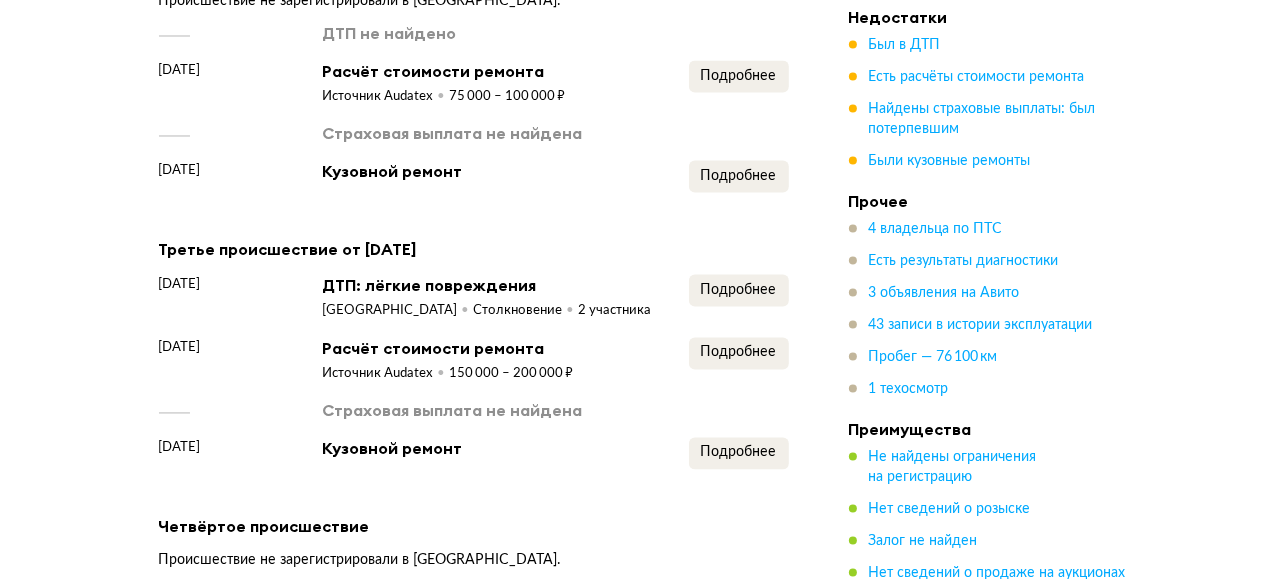scroll, scrollTop: 3200, scrollLeft: 0, axis: vertical 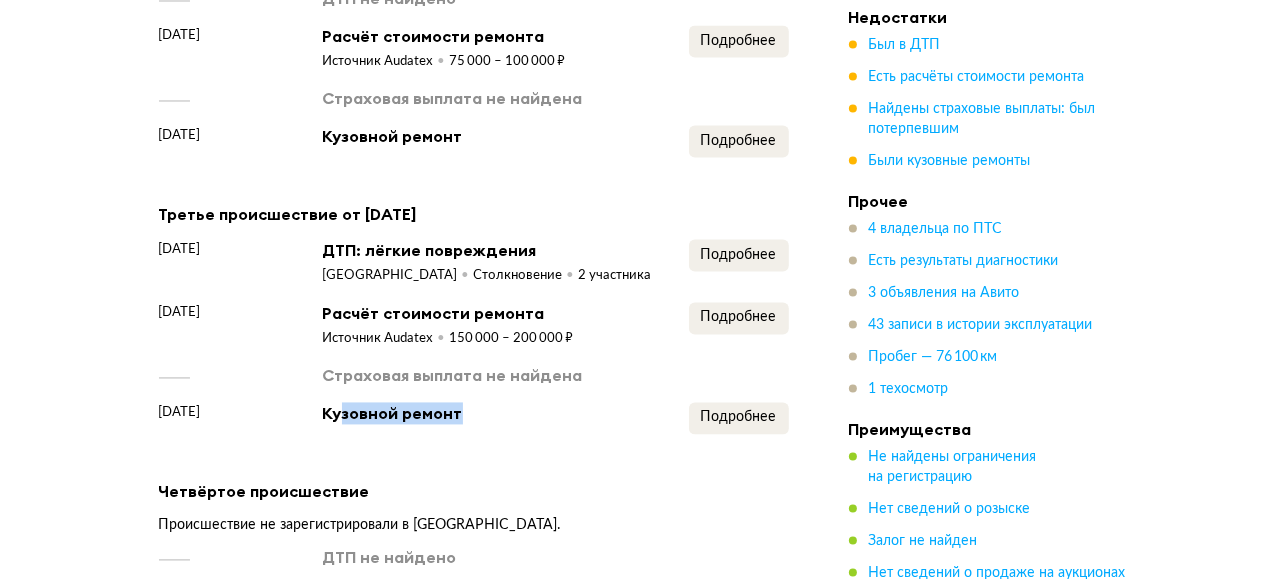 drag, startPoint x: 590, startPoint y: 434, endPoint x: 340, endPoint y: 433, distance: 250.002 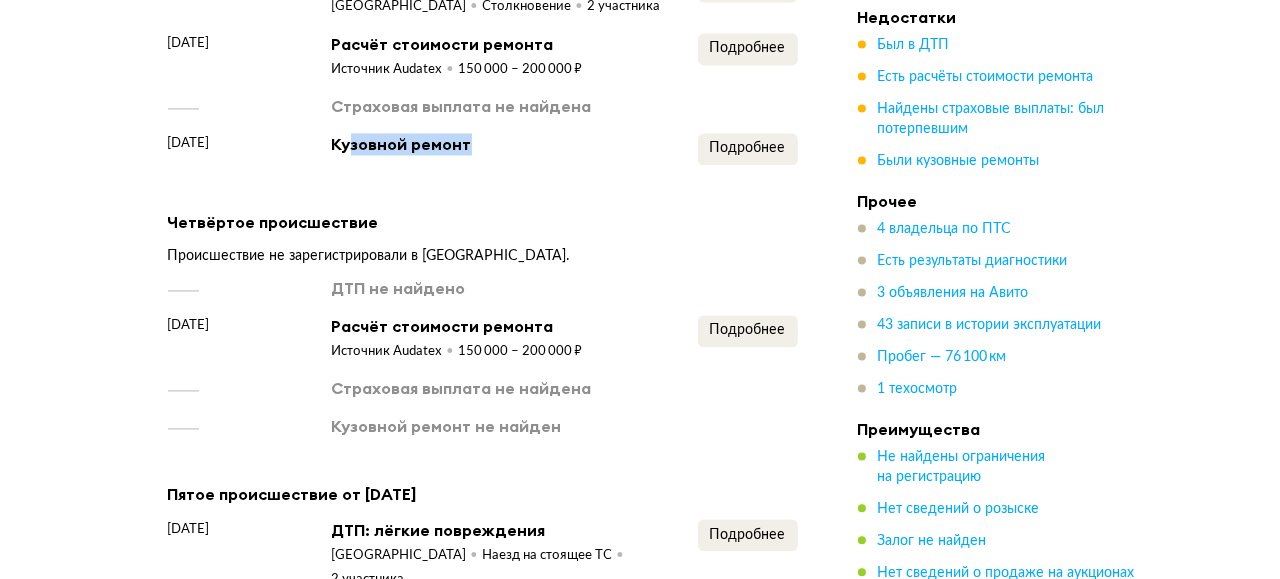 scroll, scrollTop: 3500, scrollLeft: 0, axis: vertical 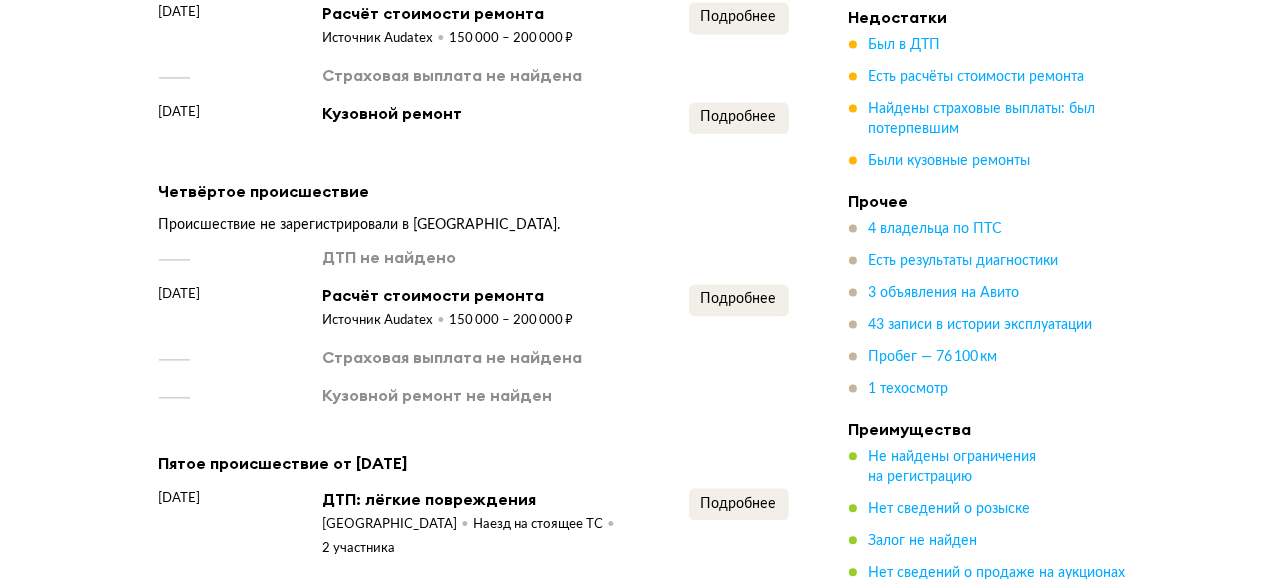 click on "Страховая выплата не найдена" at bounding box center (453, 357) 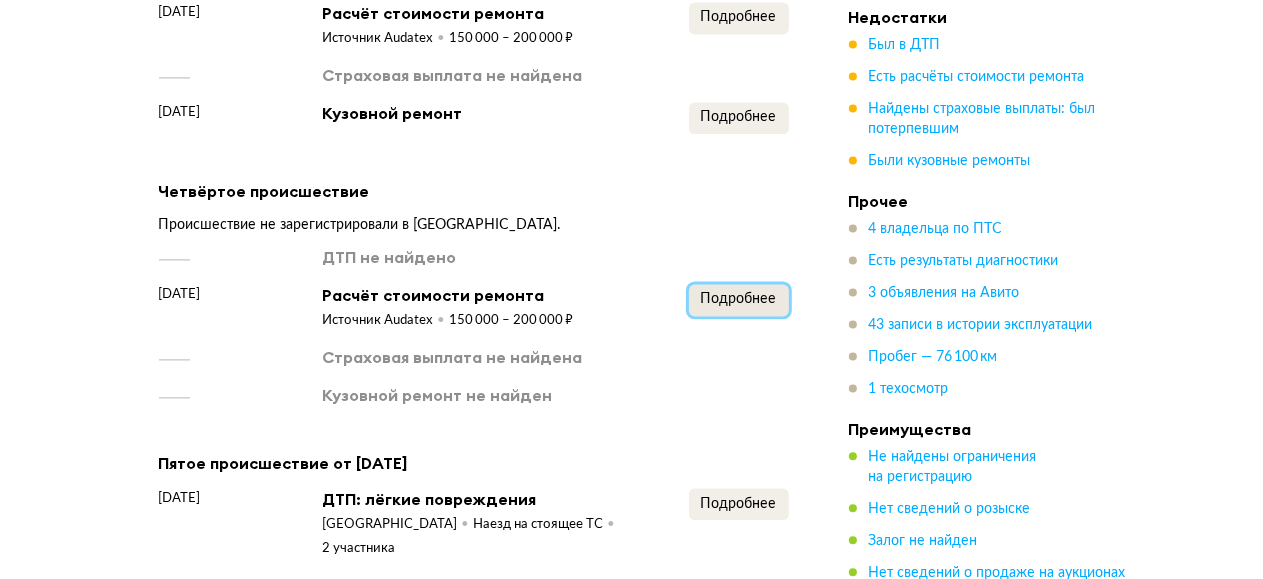 click on "Подробнее" at bounding box center [739, 299] 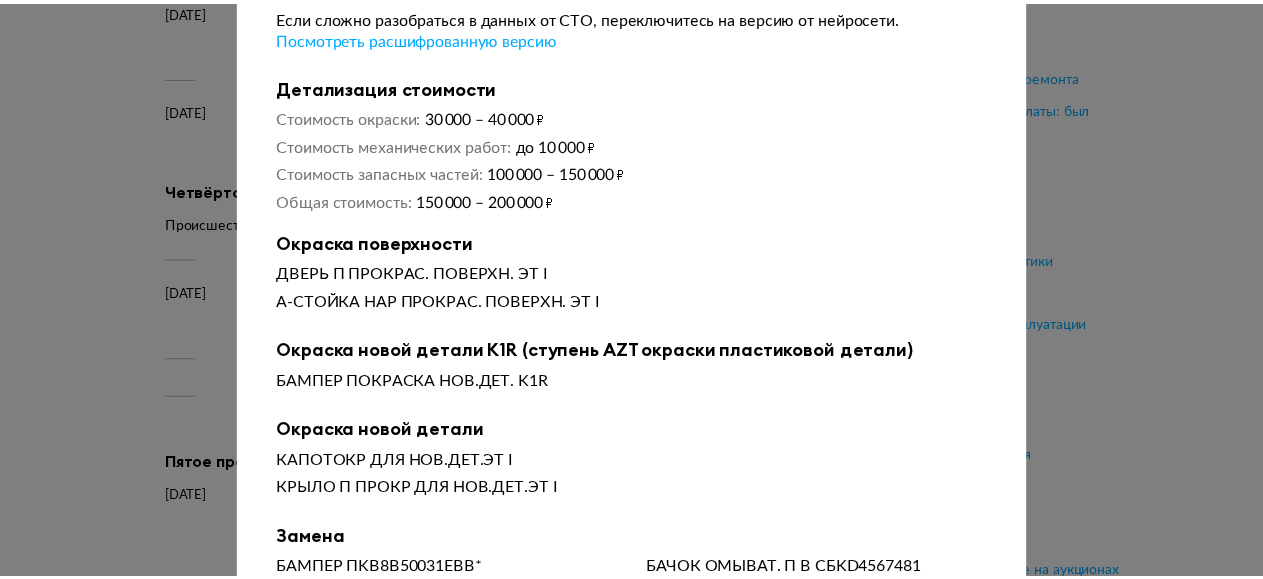 scroll, scrollTop: 0, scrollLeft: 0, axis: both 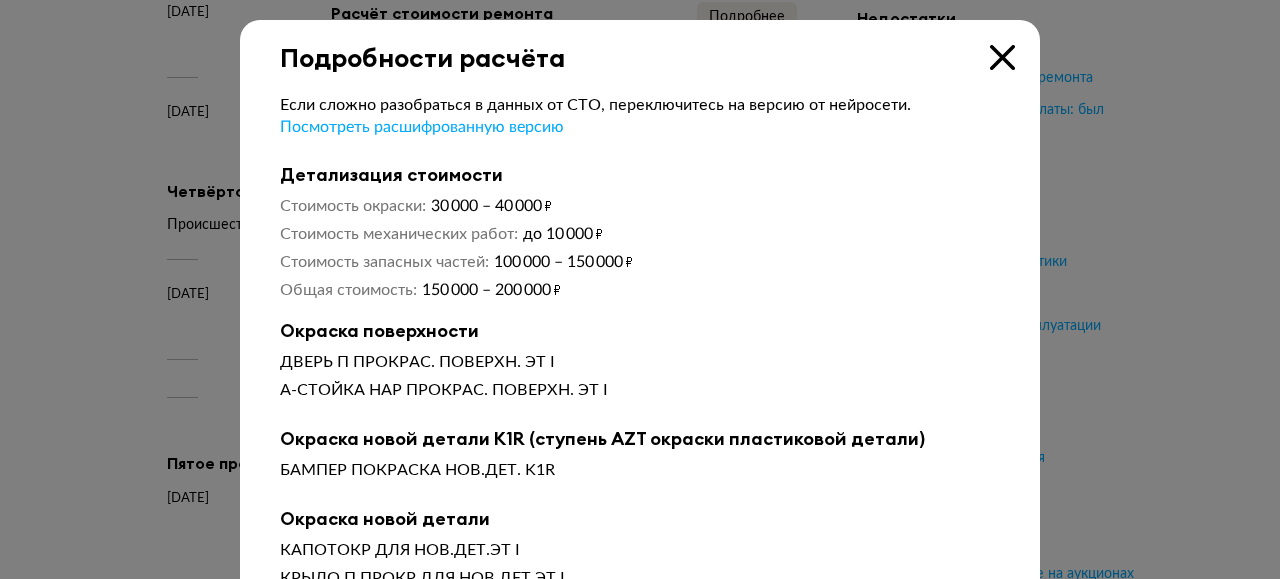 click at bounding box center (1002, 57) 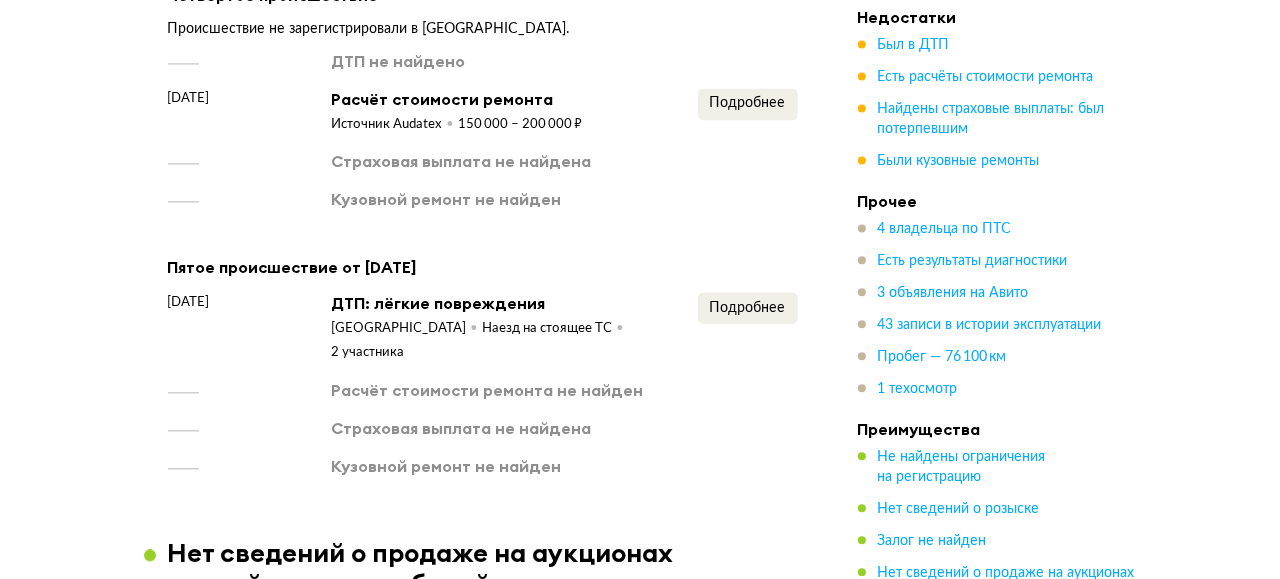 scroll, scrollTop: 3700, scrollLeft: 0, axis: vertical 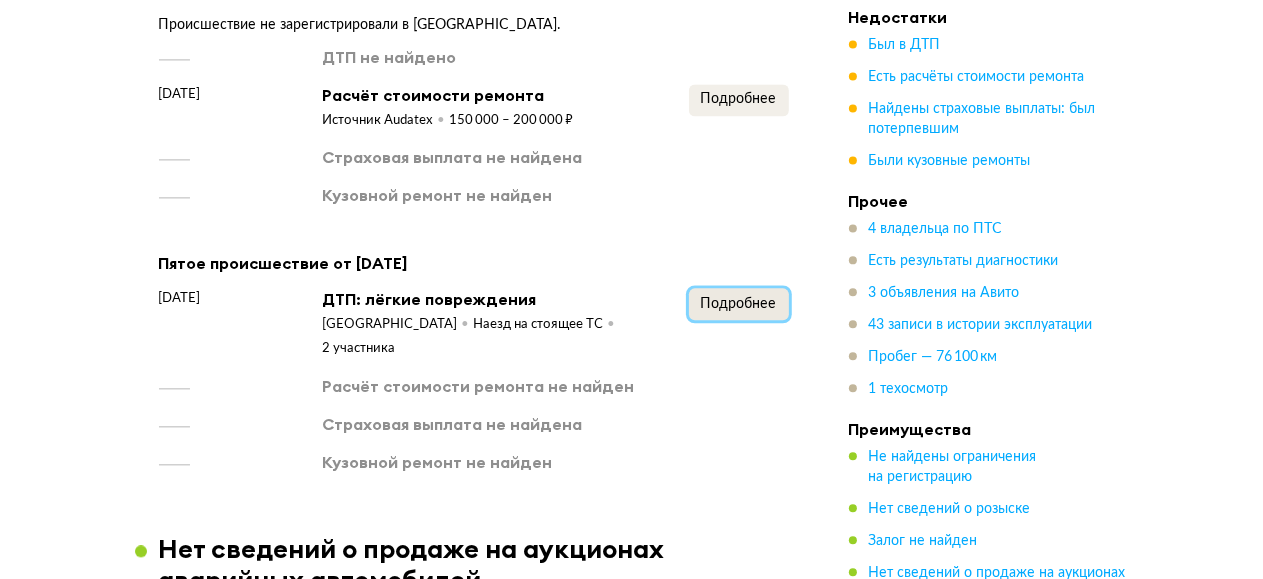 click on "Подробнее" at bounding box center [739, 304] 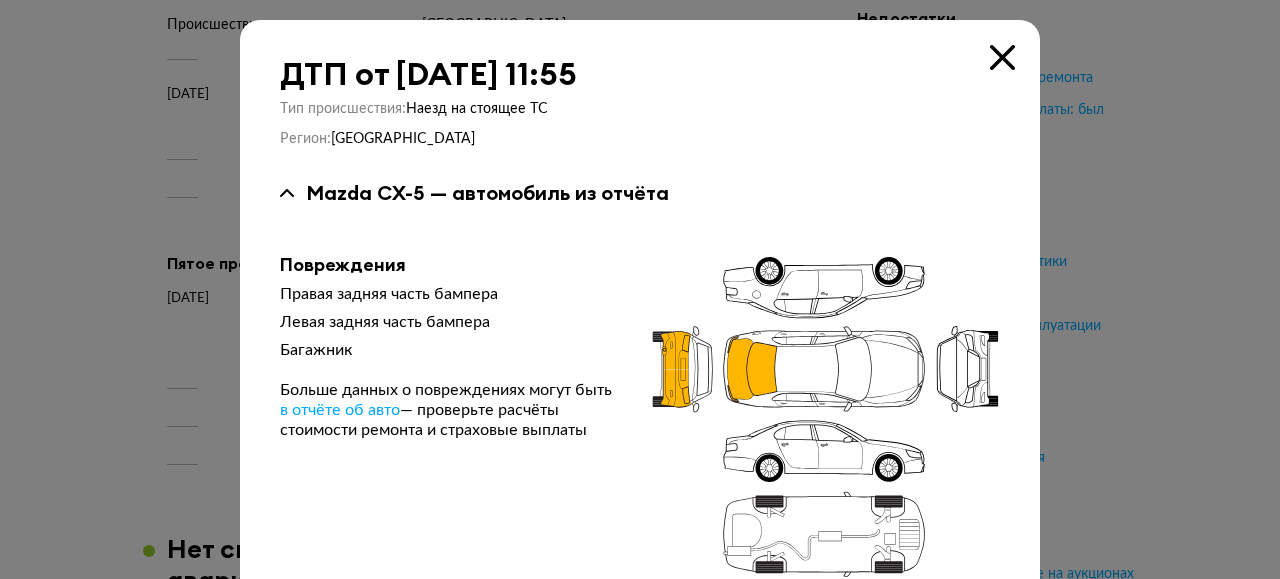 click at bounding box center (1002, 57) 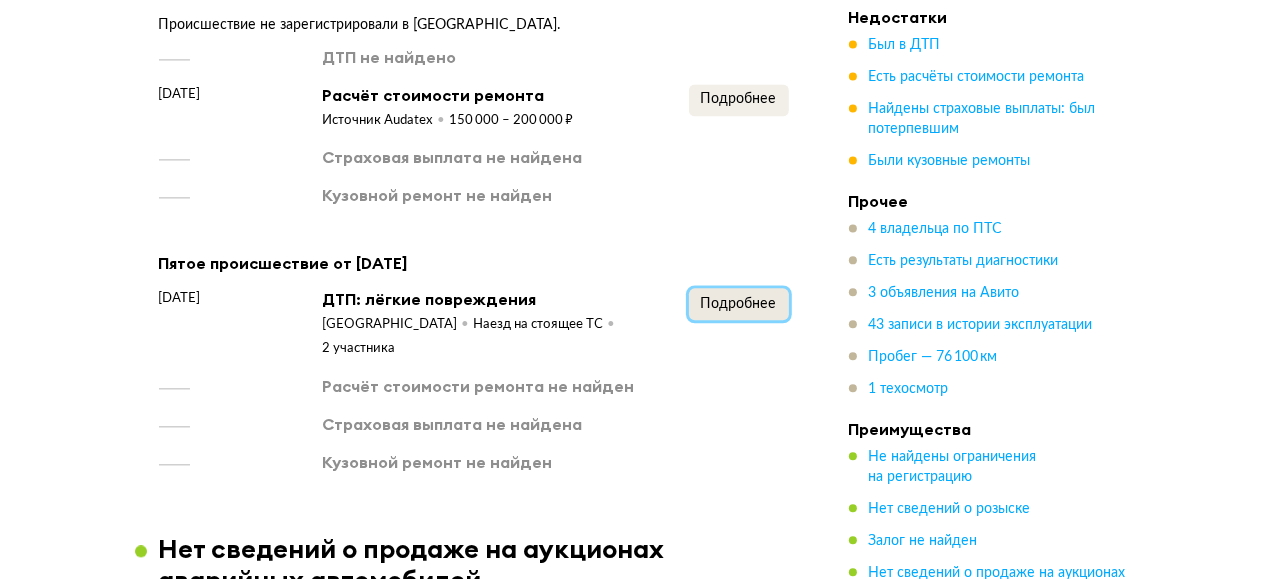 click on "Подробнее" at bounding box center [739, 304] 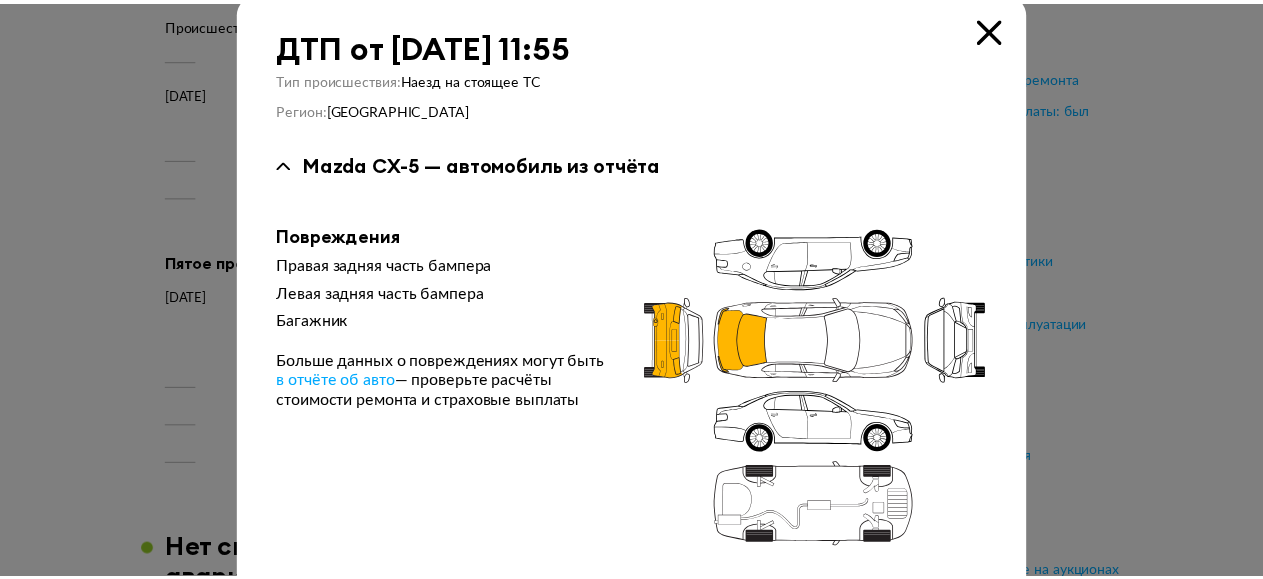 scroll, scrollTop: 0, scrollLeft: 0, axis: both 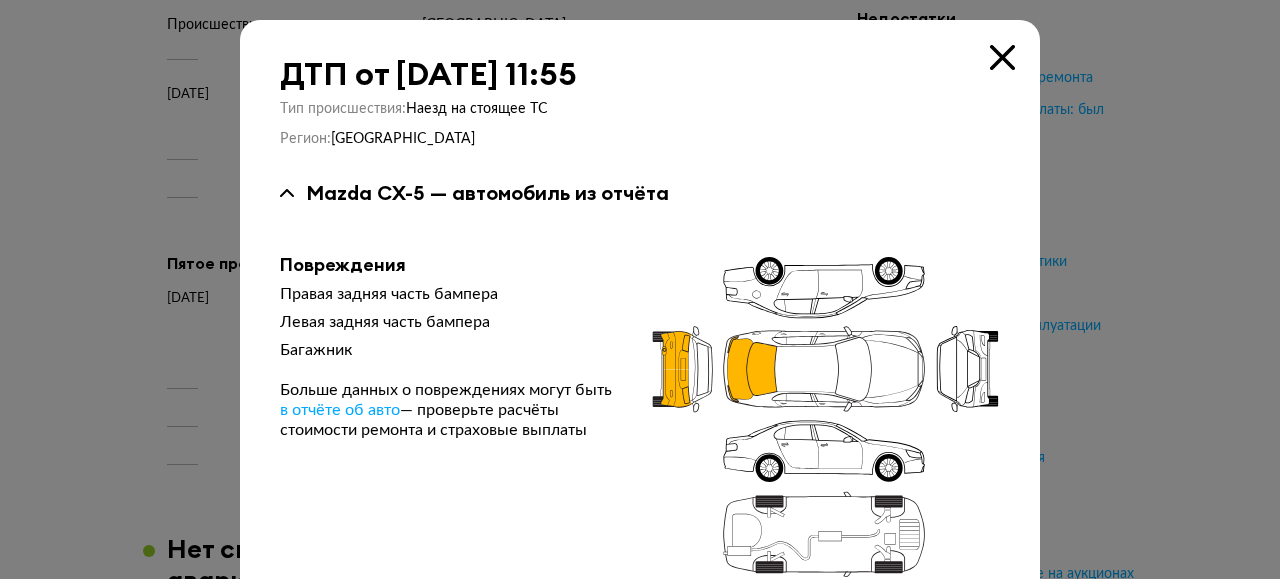 click at bounding box center (1002, 57) 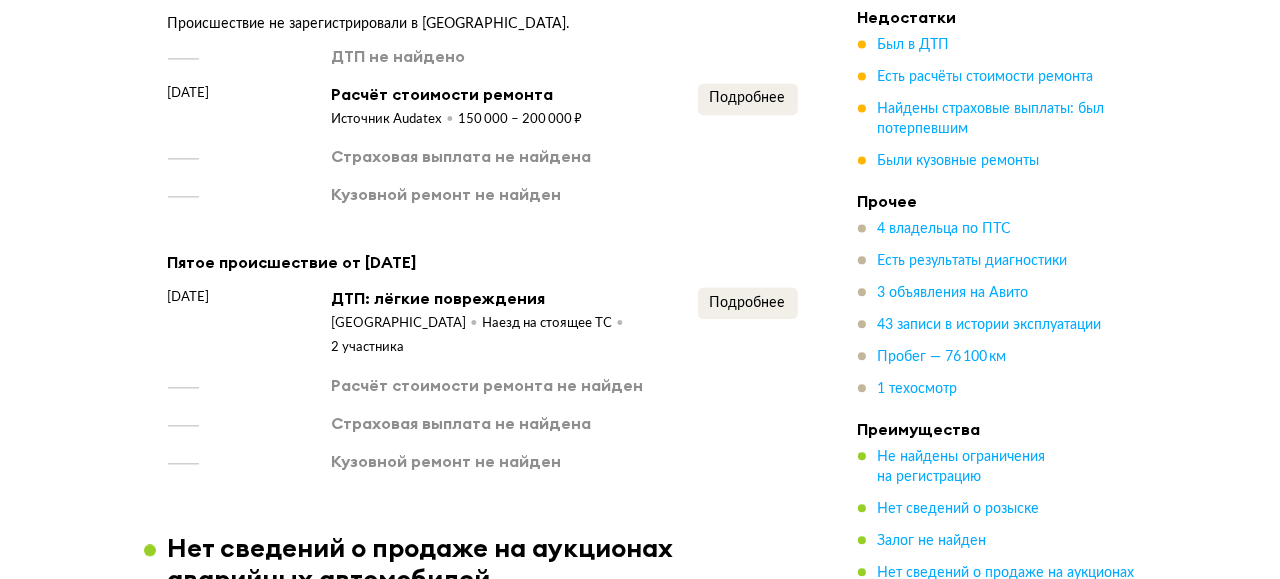 scroll, scrollTop: 3700, scrollLeft: 0, axis: vertical 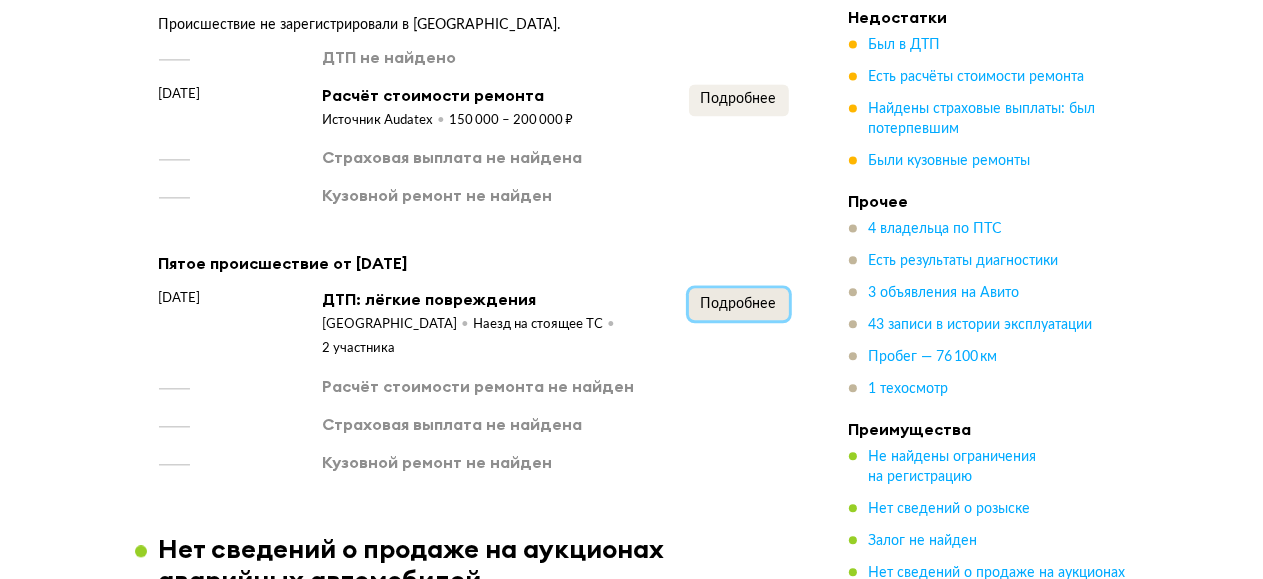 click on "Подробнее" at bounding box center [739, 304] 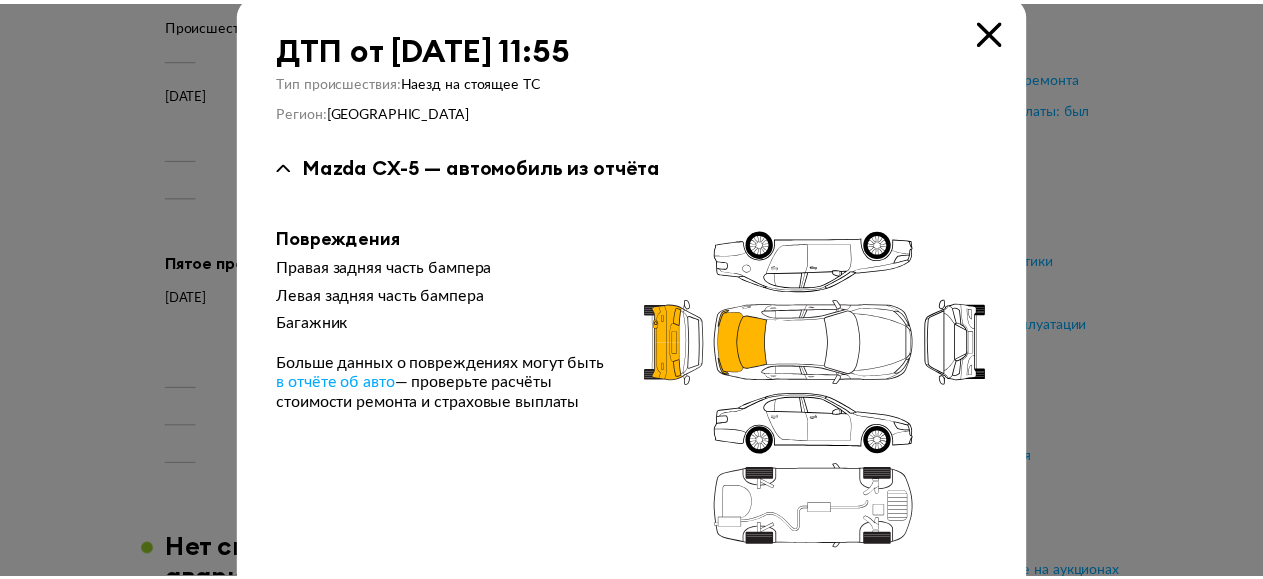 scroll, scrollTop: 0, scrollLeft: 0, axis: both 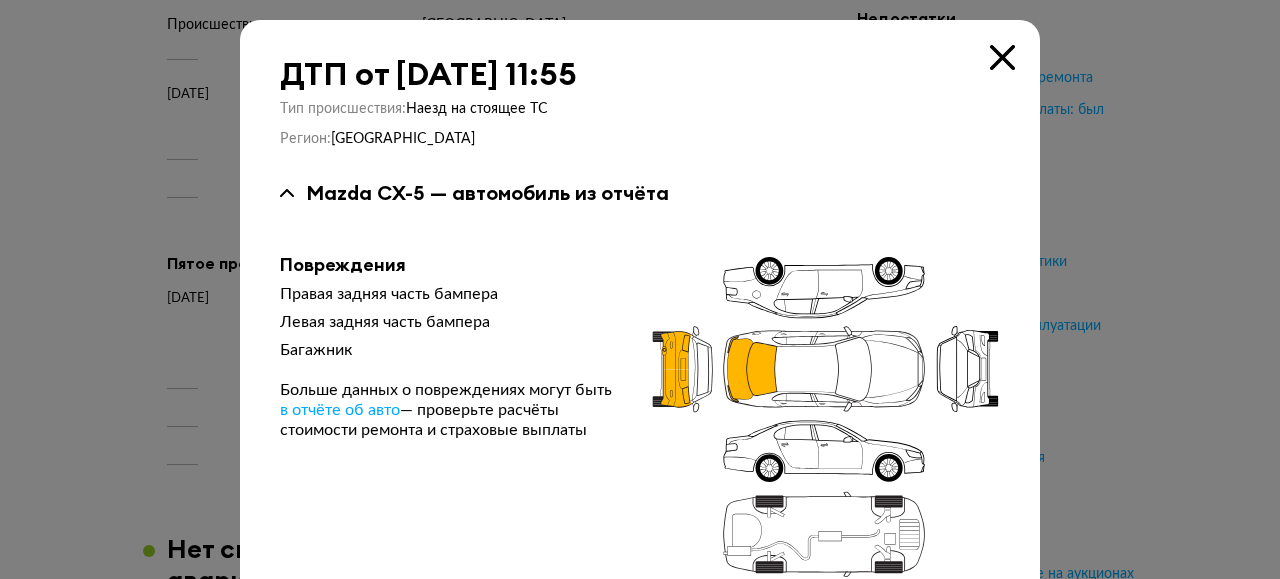 click at bounding box center [1002, 57] 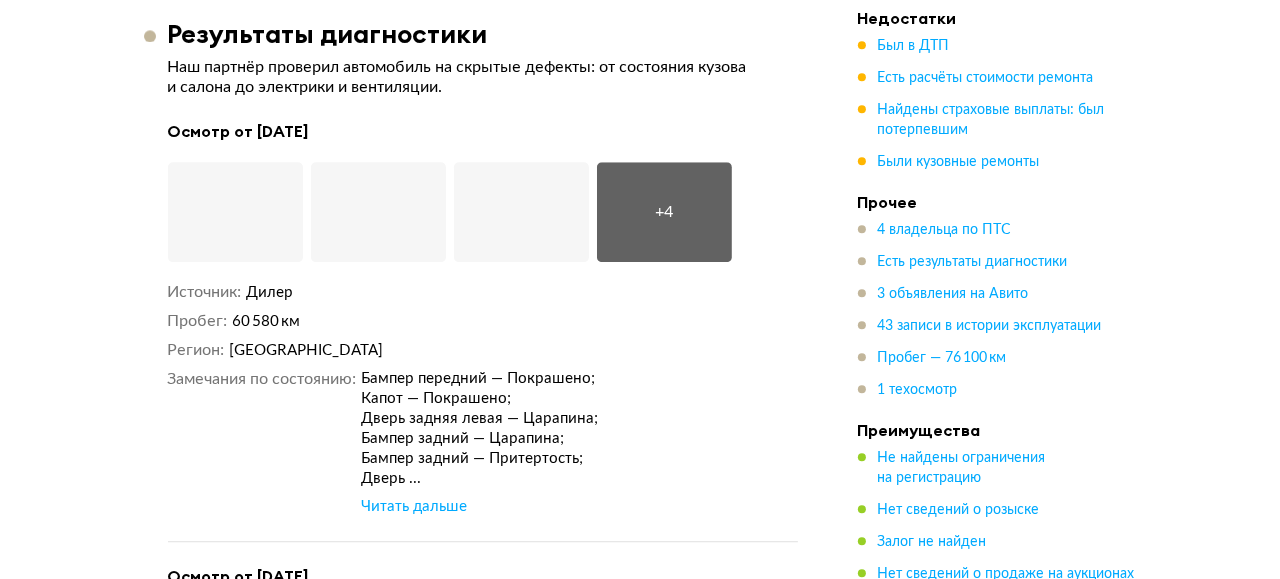 scroll, scrollTop: 4400, scrollLeft: 0, axis: vertical 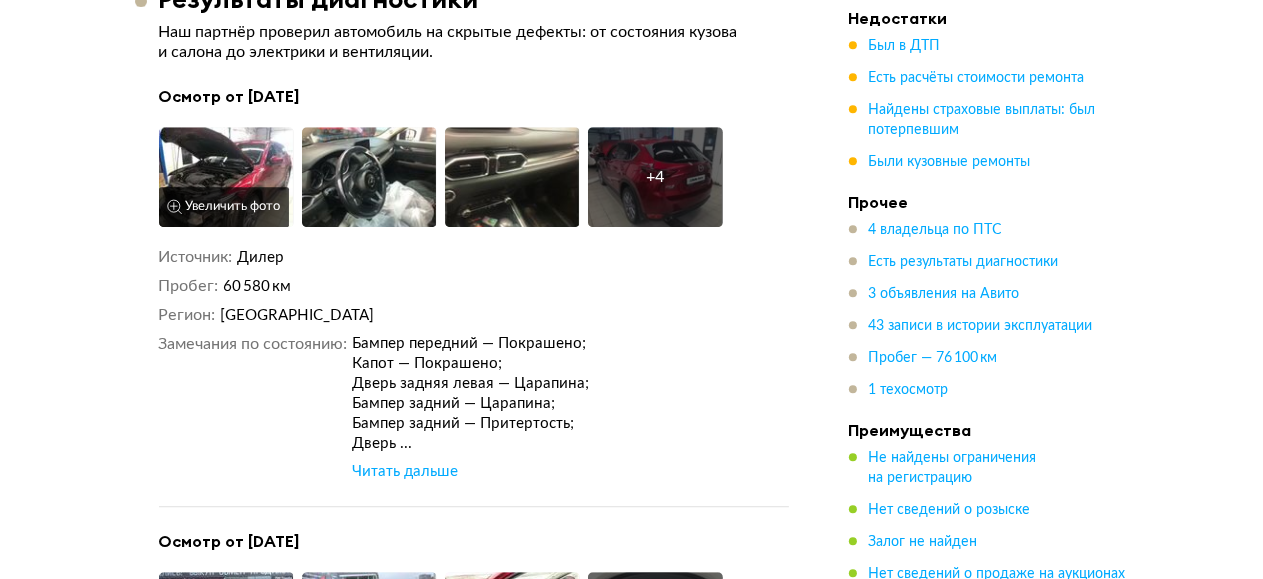 click at bounding box center (226, 177) 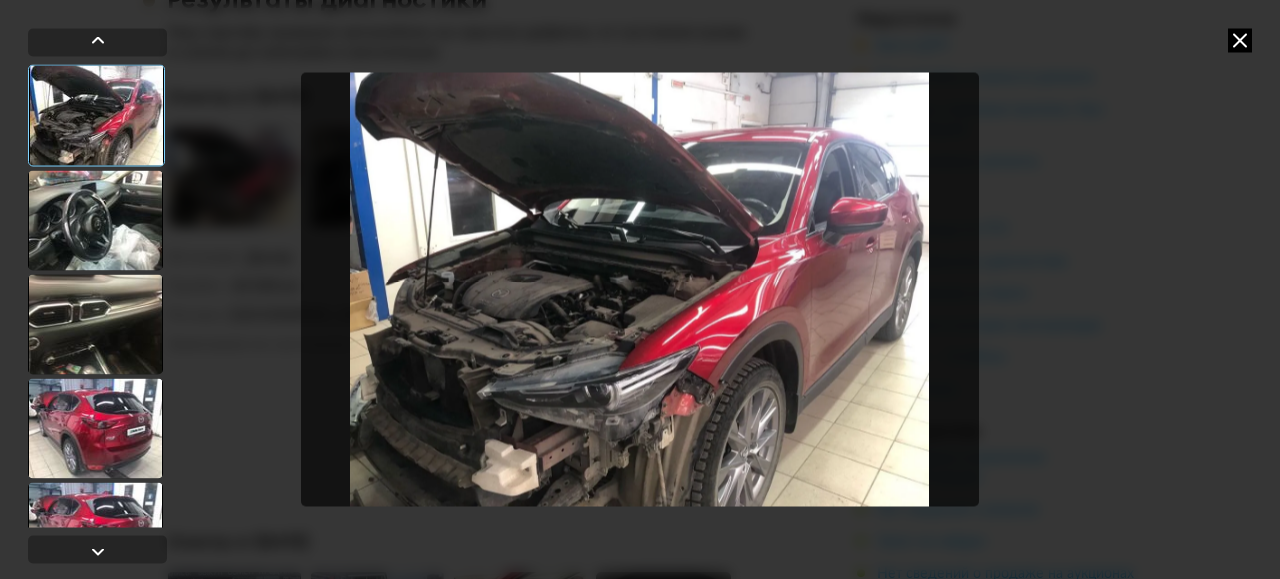 click at bounding box center [95, 220] 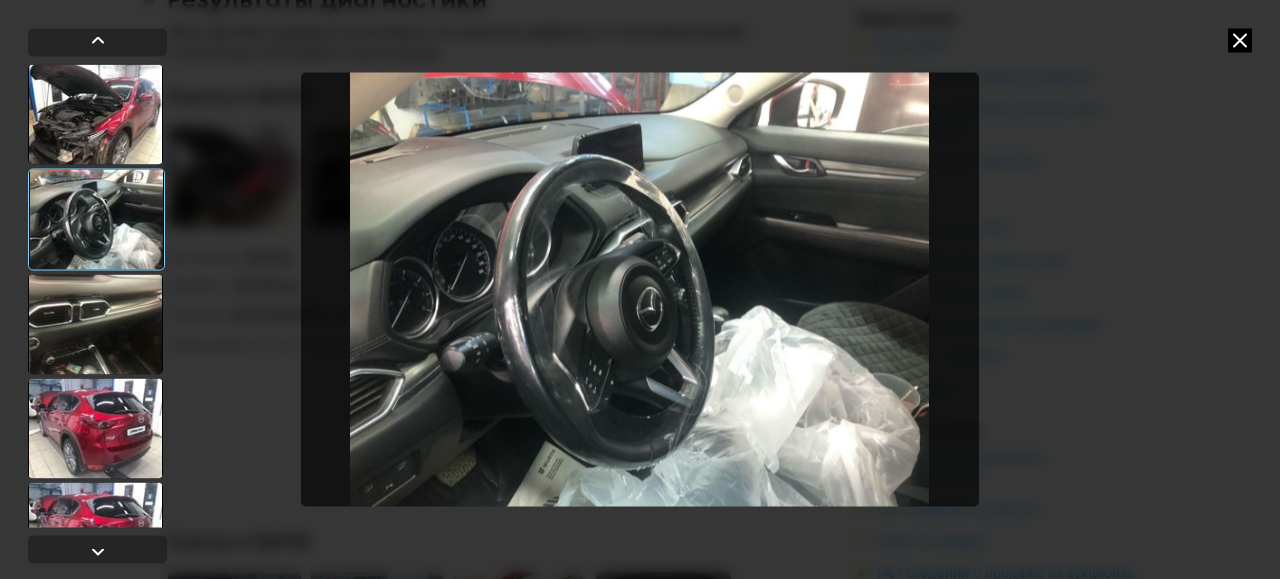 click at bounding box center [95, 324] 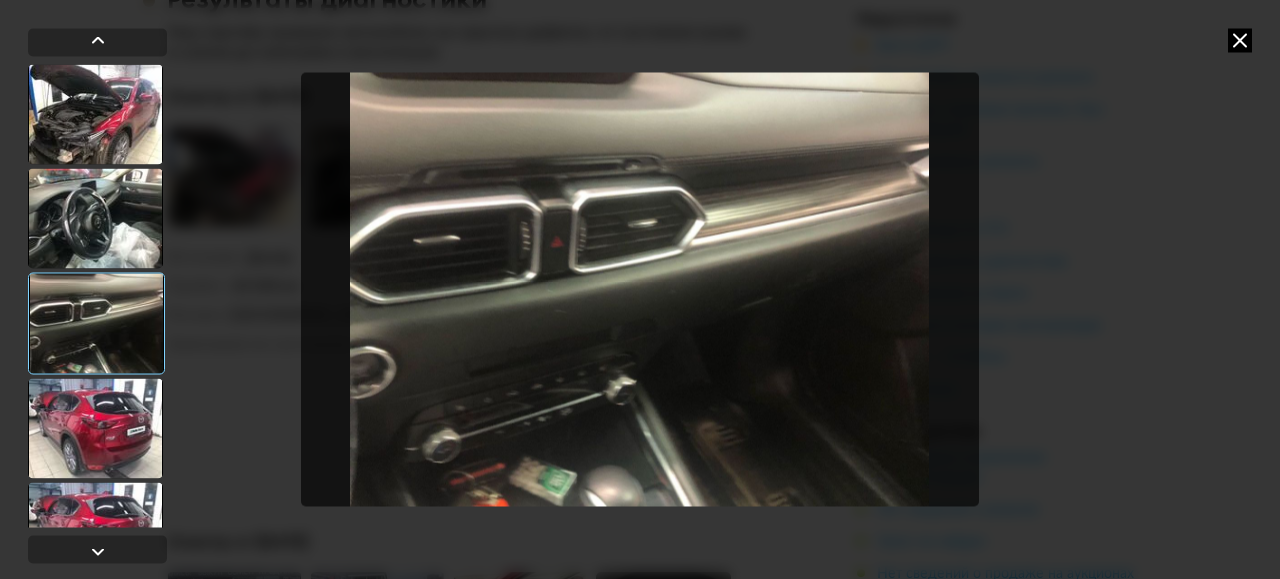 click at bounding box center [95, 428] 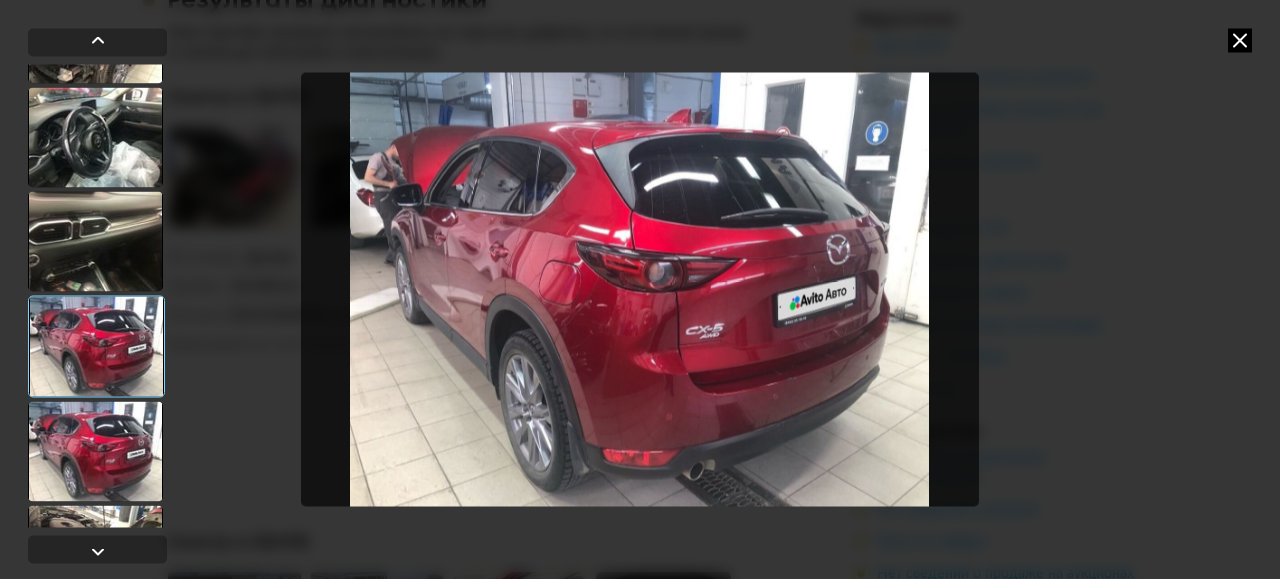 scroll, scrollTop: 200, scrollLeft: 0, axis: vertical 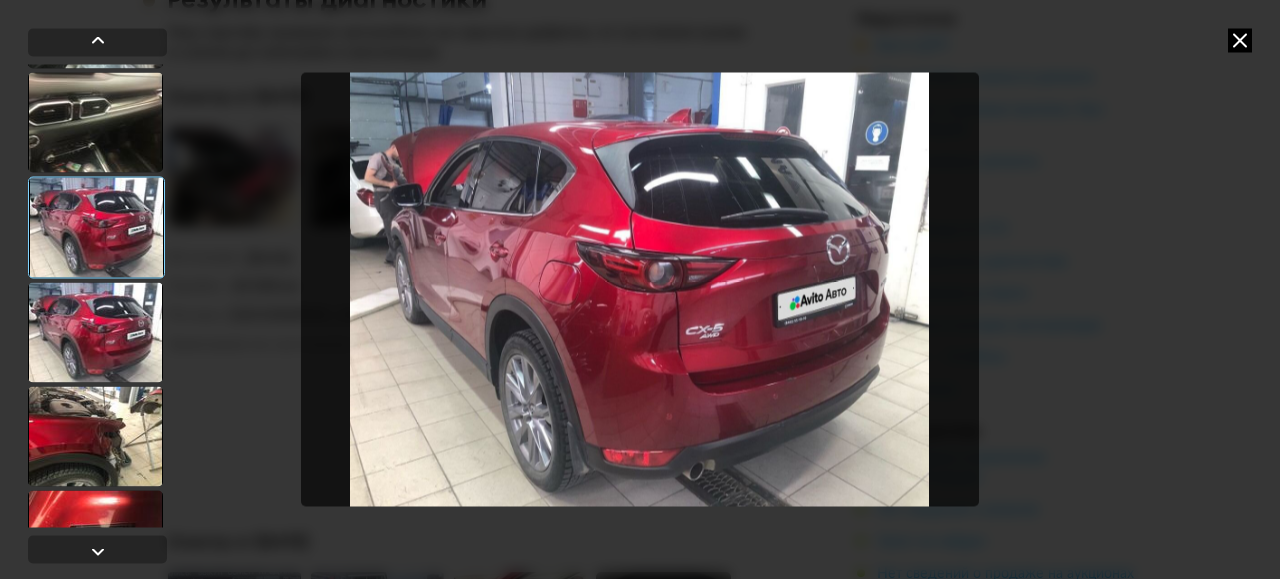 click at bounding box center (95, 332) 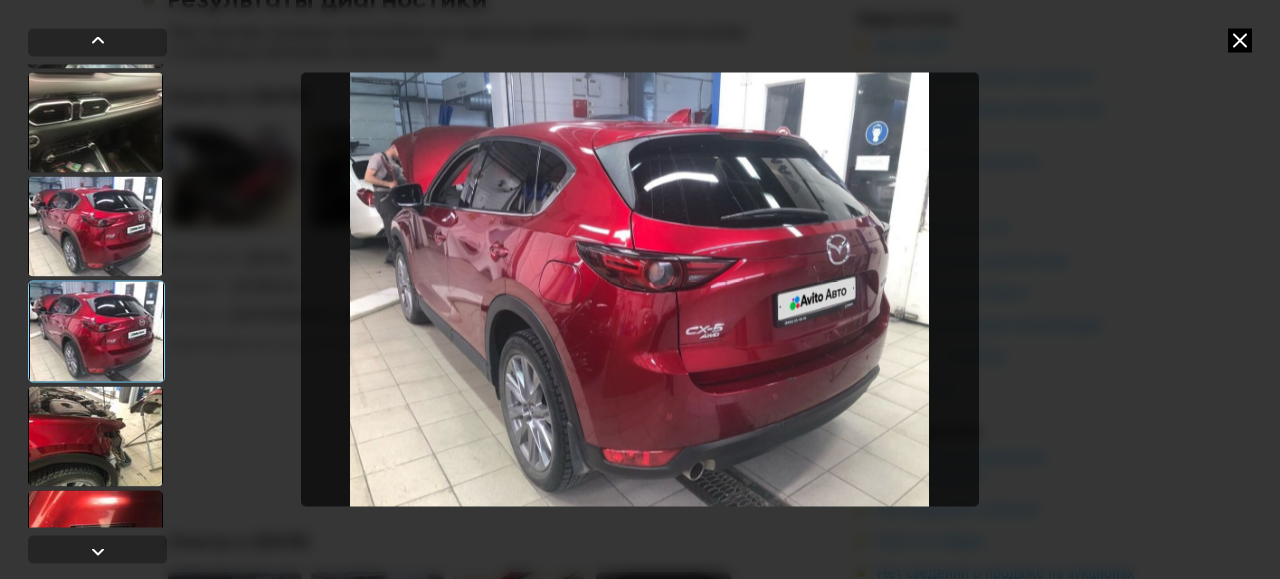 click at bounding box center (95, 436) 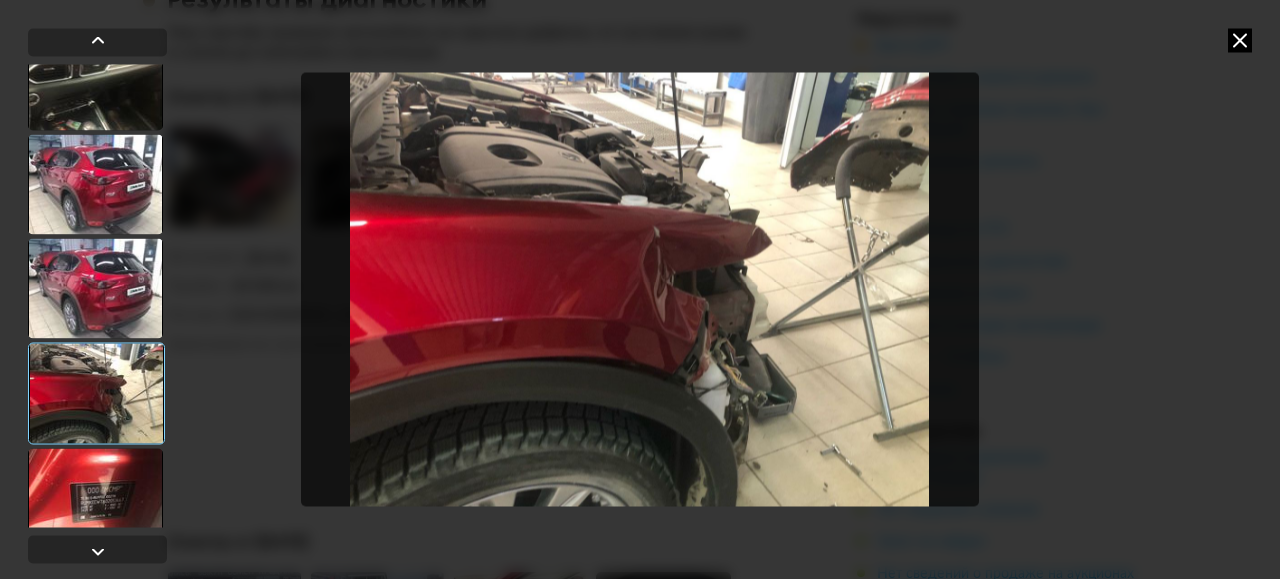 scroll, scrollTop: 266, scrollLeft: 0, axis: vertical 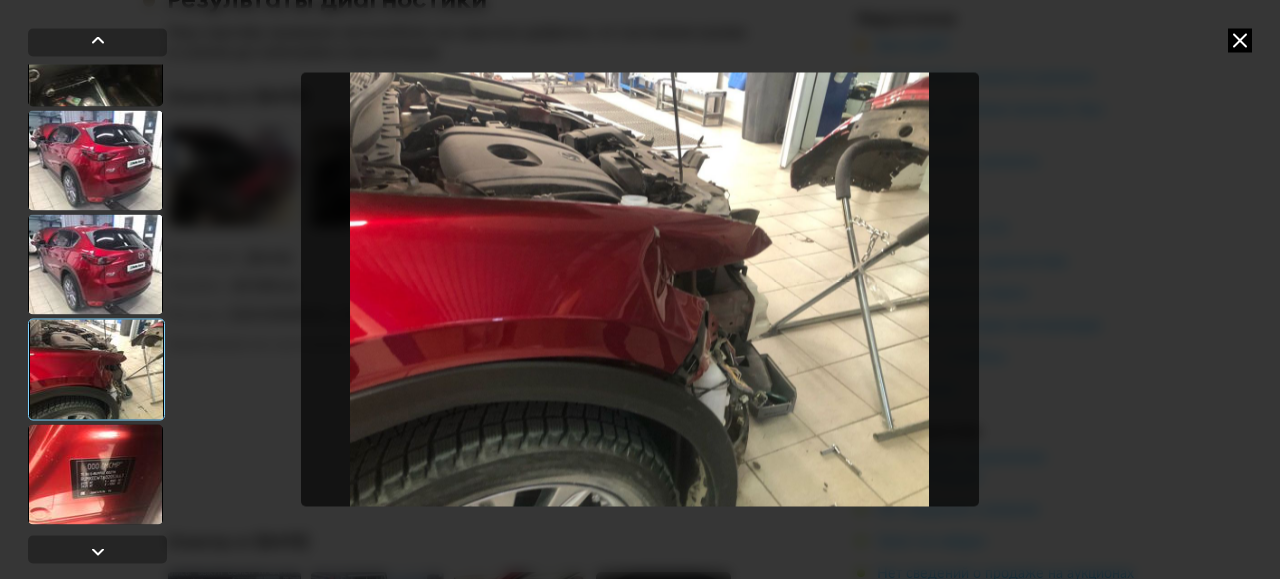 click at bounding box center (95, 474) 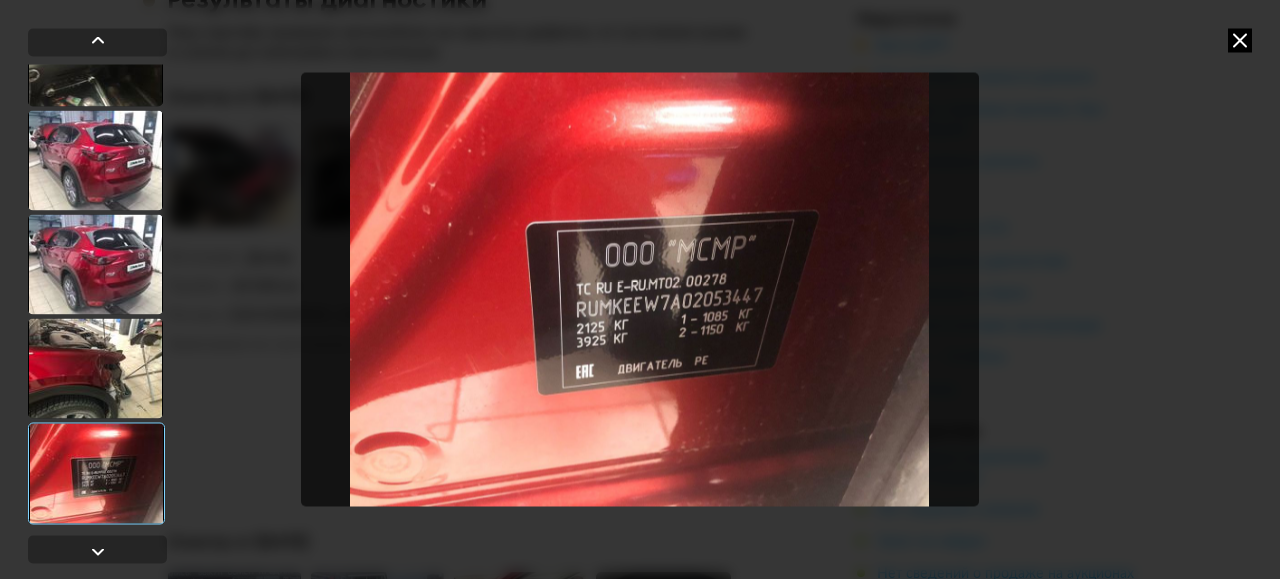 click at bounding box center (95, 368) 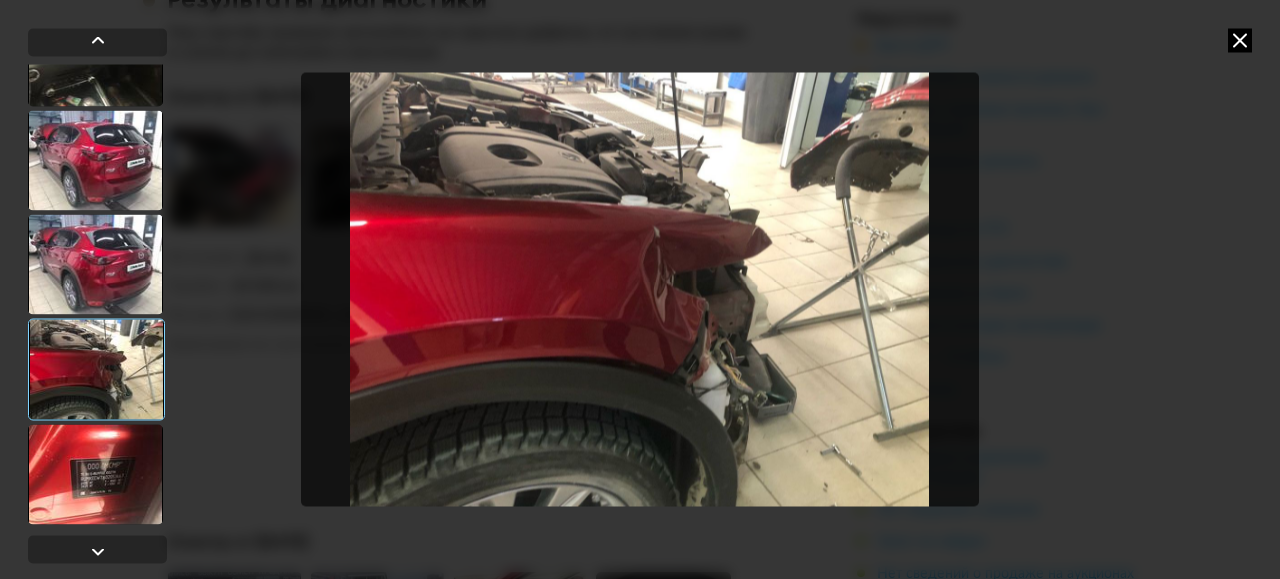 click at bounding box center [95, 474] 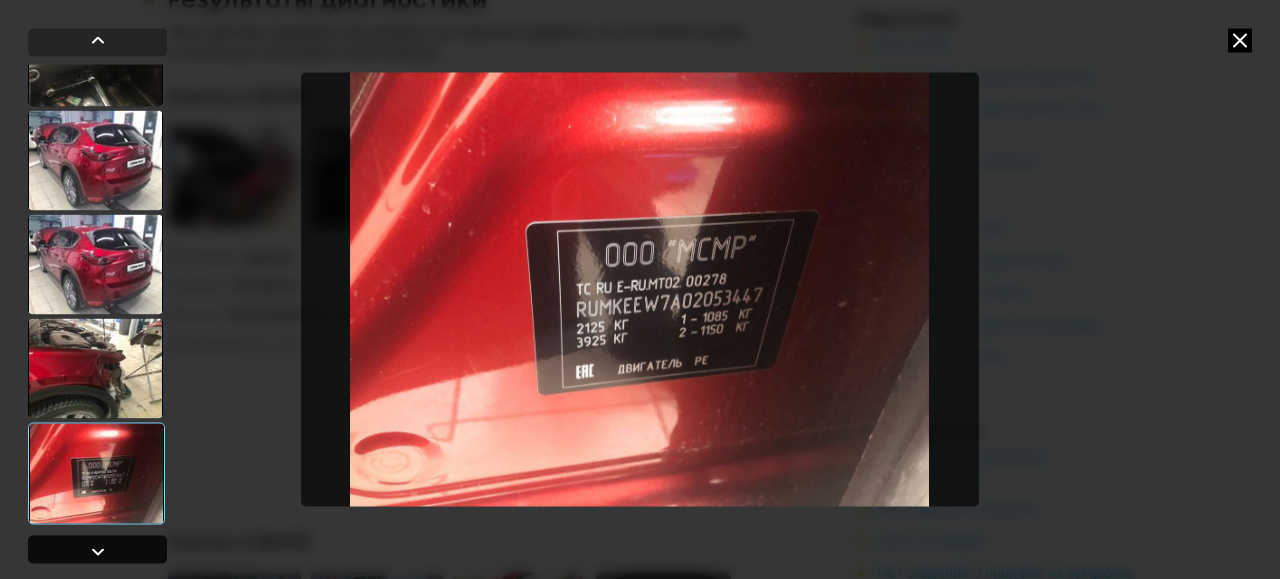 click at bounding box center (98, 551) 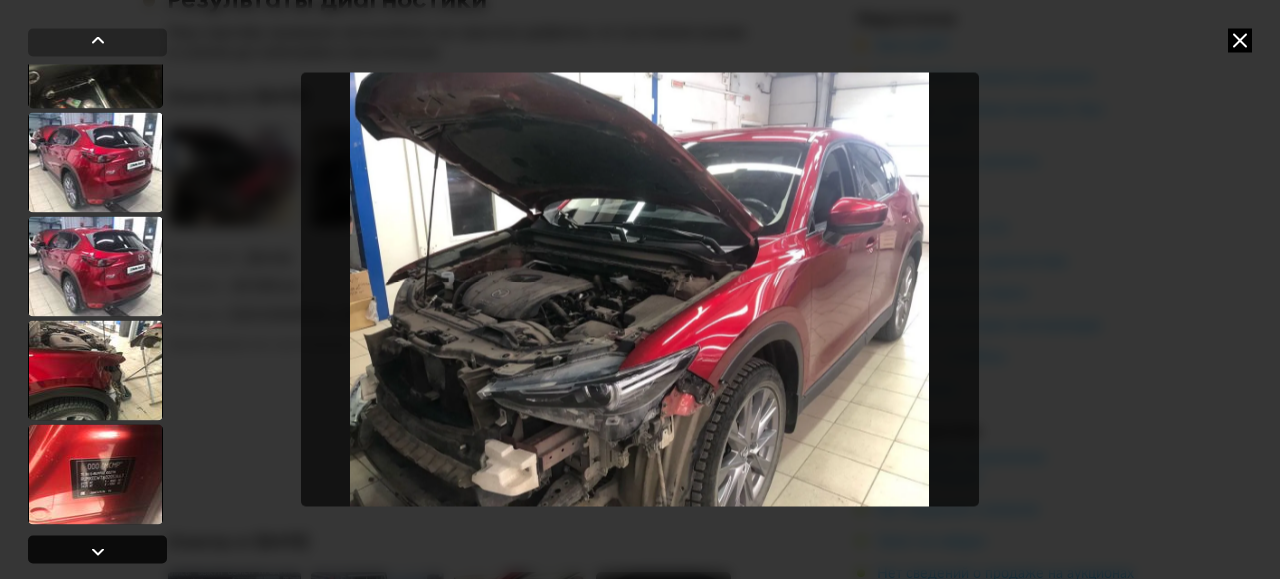 click at bounding box center [98, 551] 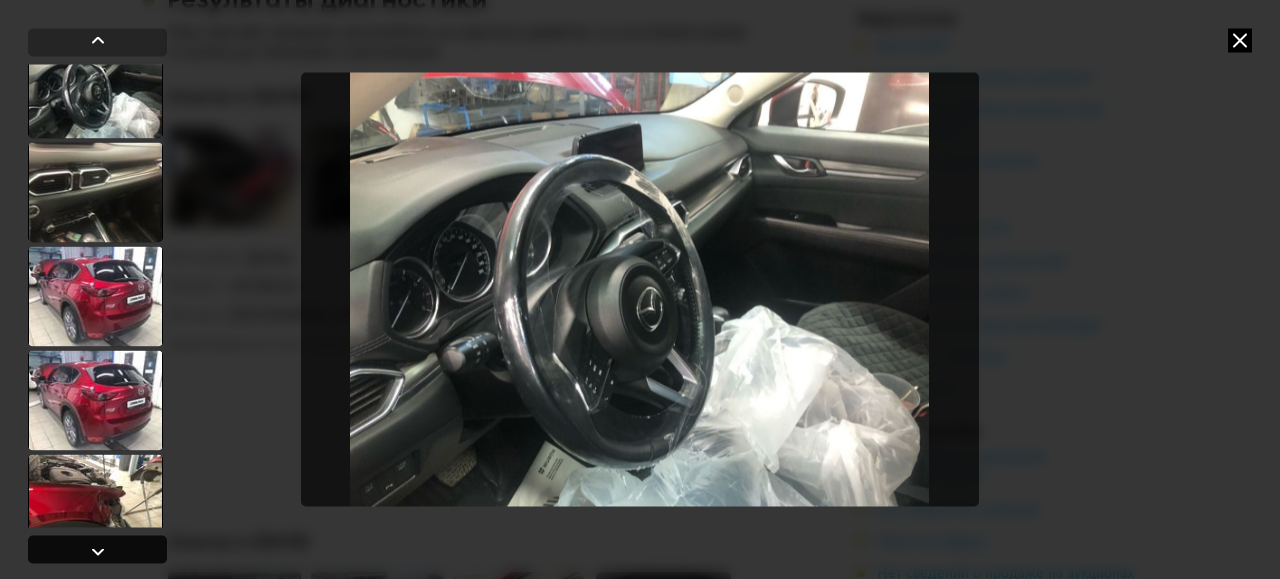 scroll, scrollTop: 131, scrollLeft: 0, axis: vertical 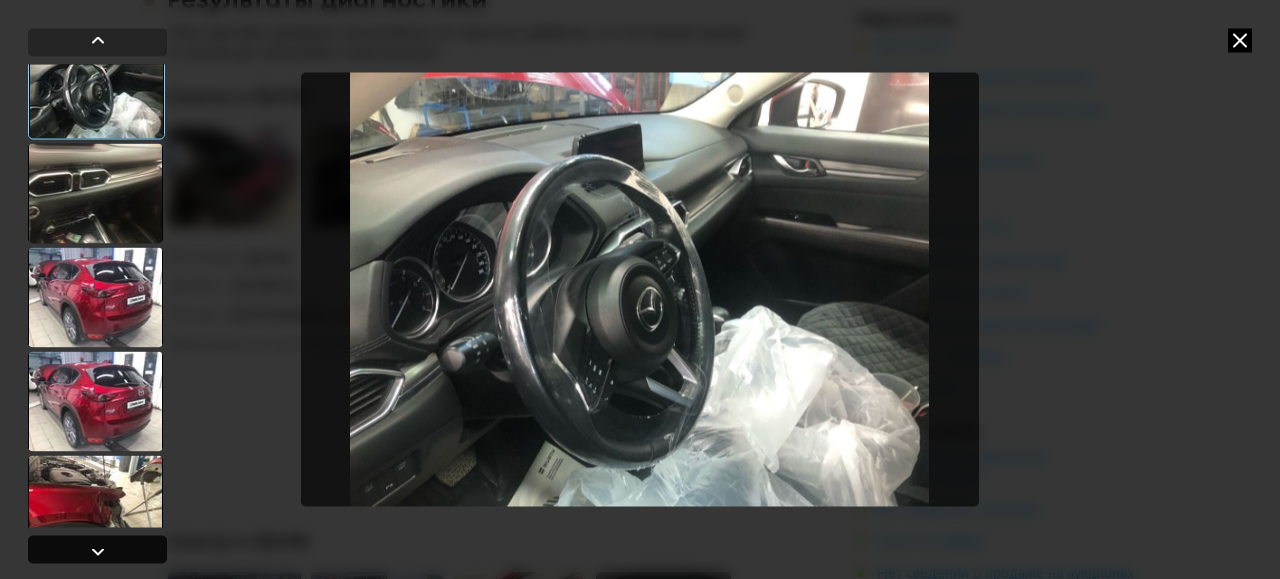 click at bounding box center [98, 551] 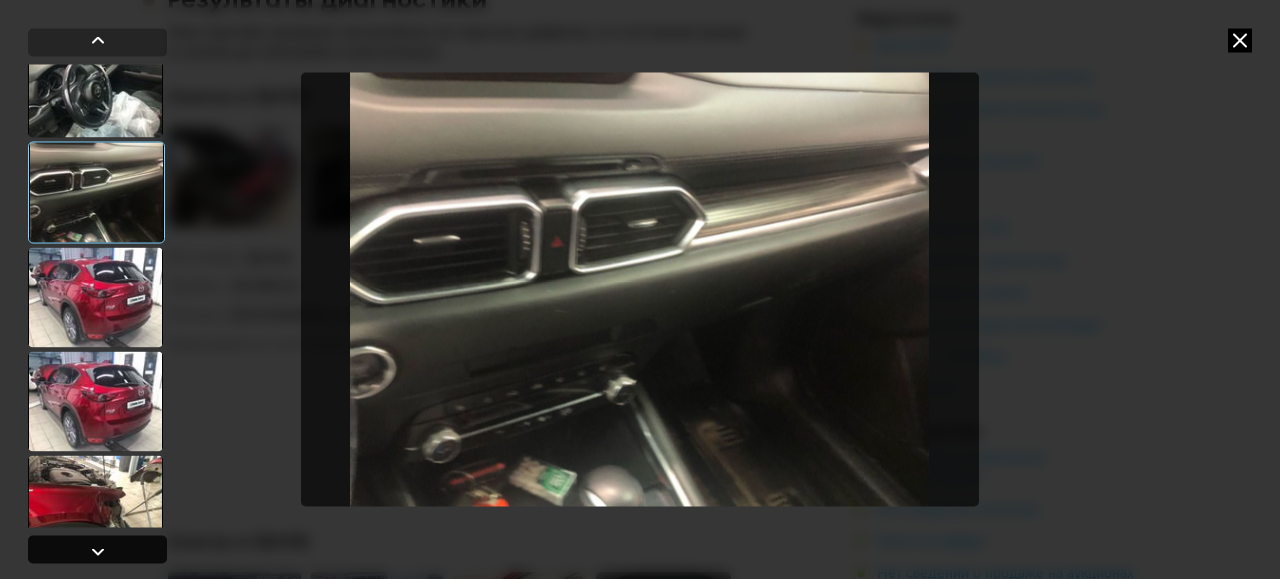 click at bounding box center (98, 551) 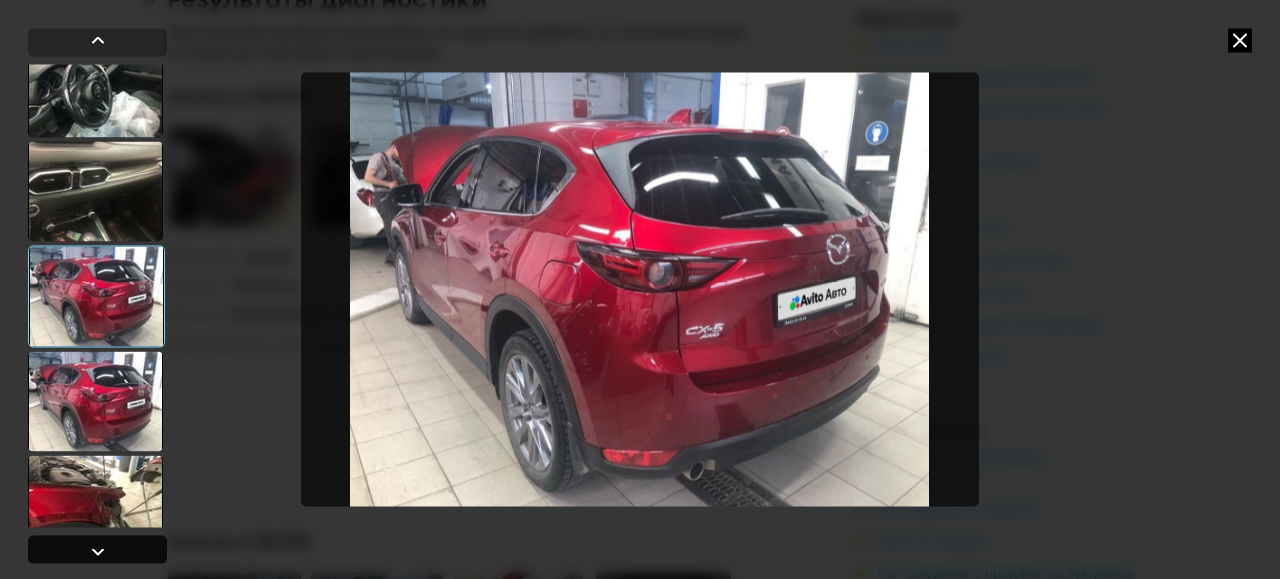 click at bounding box center (98, 551) 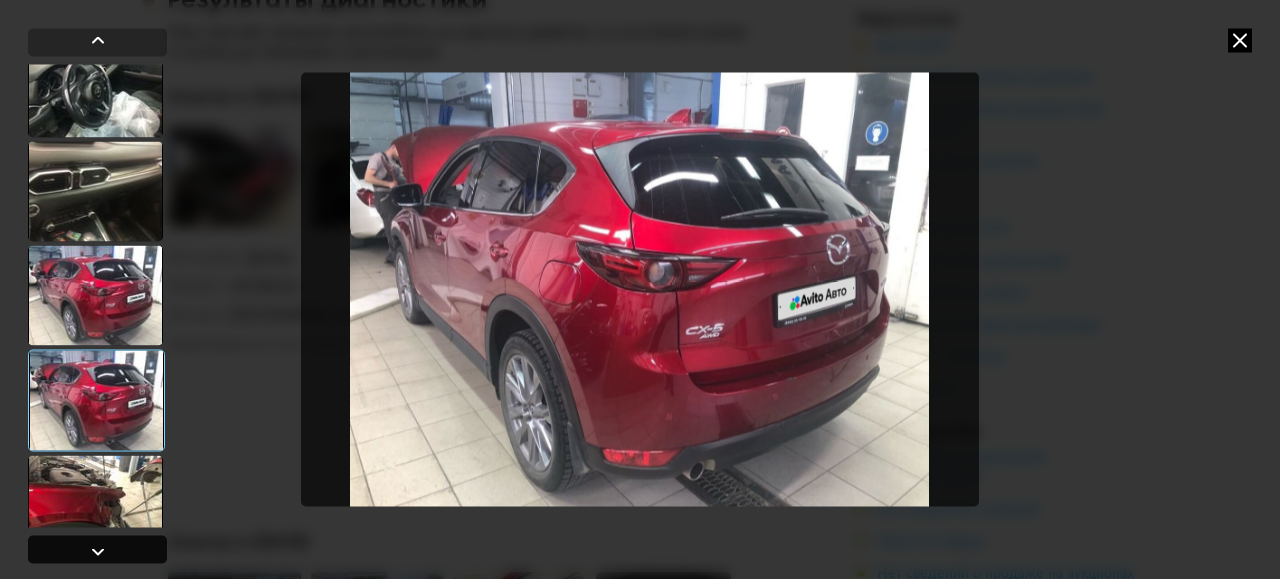 click at bounding box center [98, 551] 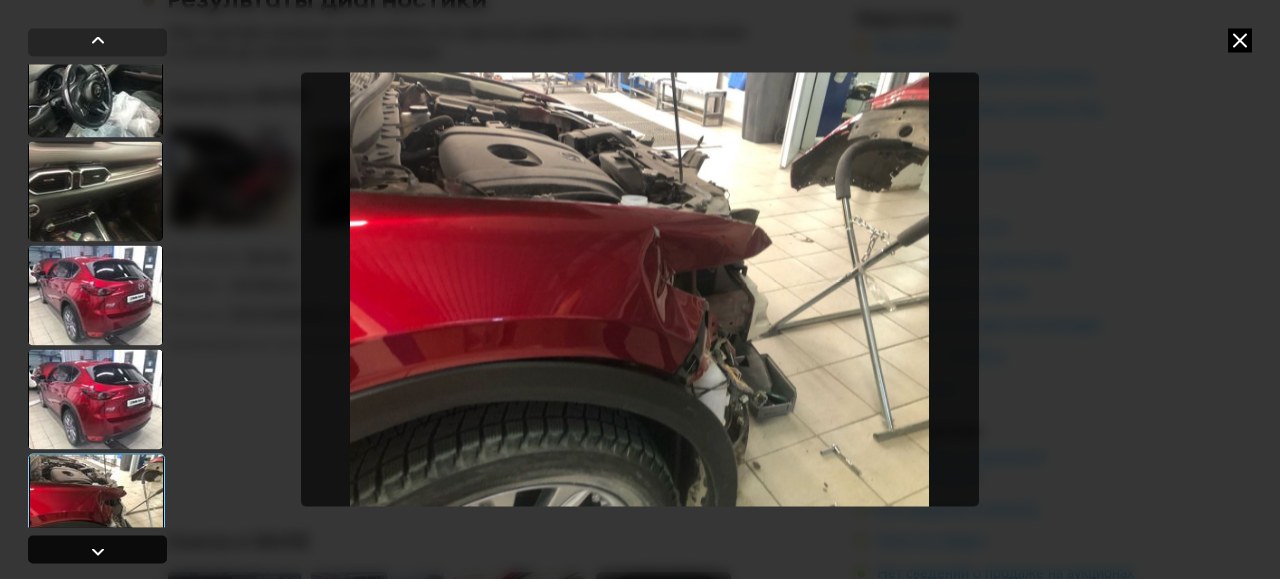 click at bounding box center [98, 551] 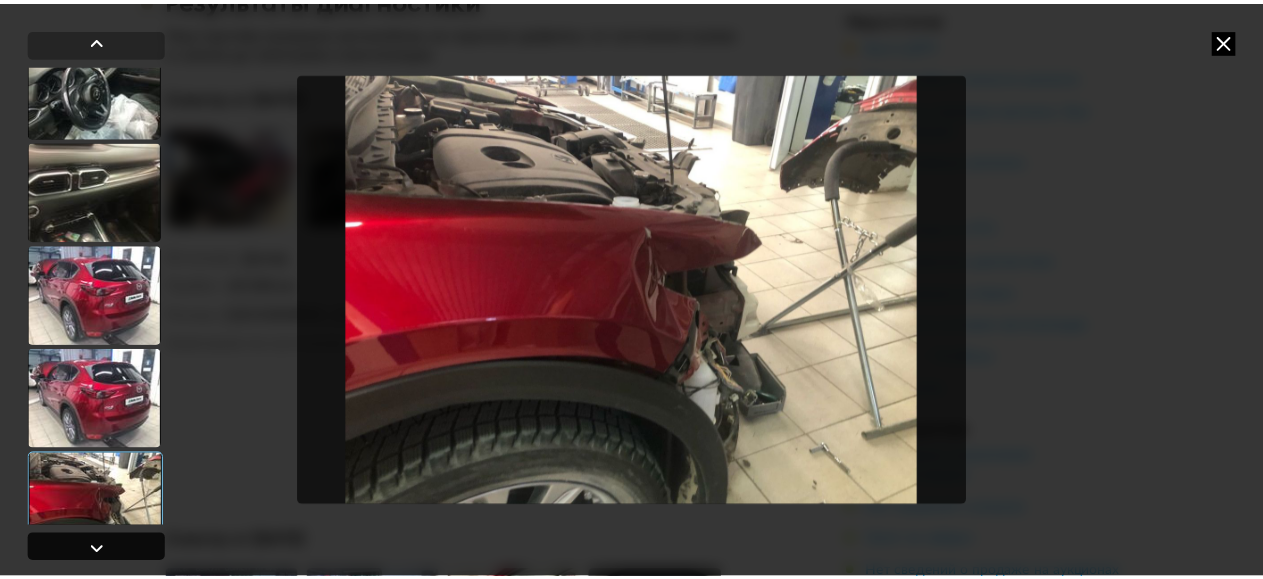 scroll, scrollTop: 266, scrollLeft: 0, axis: vertical 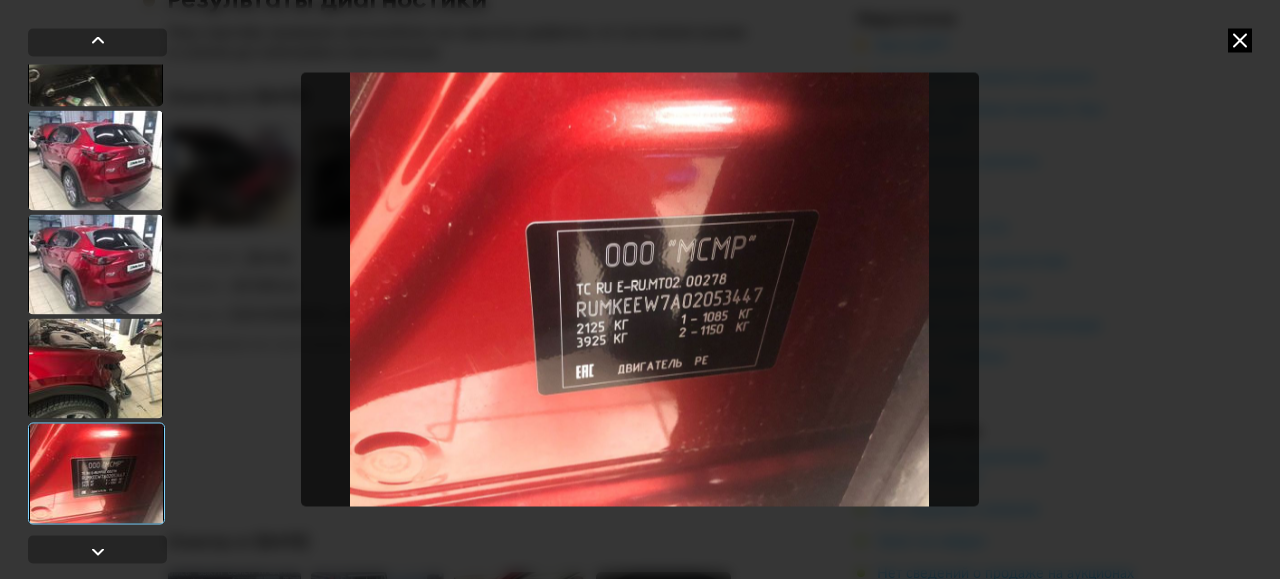 click at bounding box center [1240, 40] 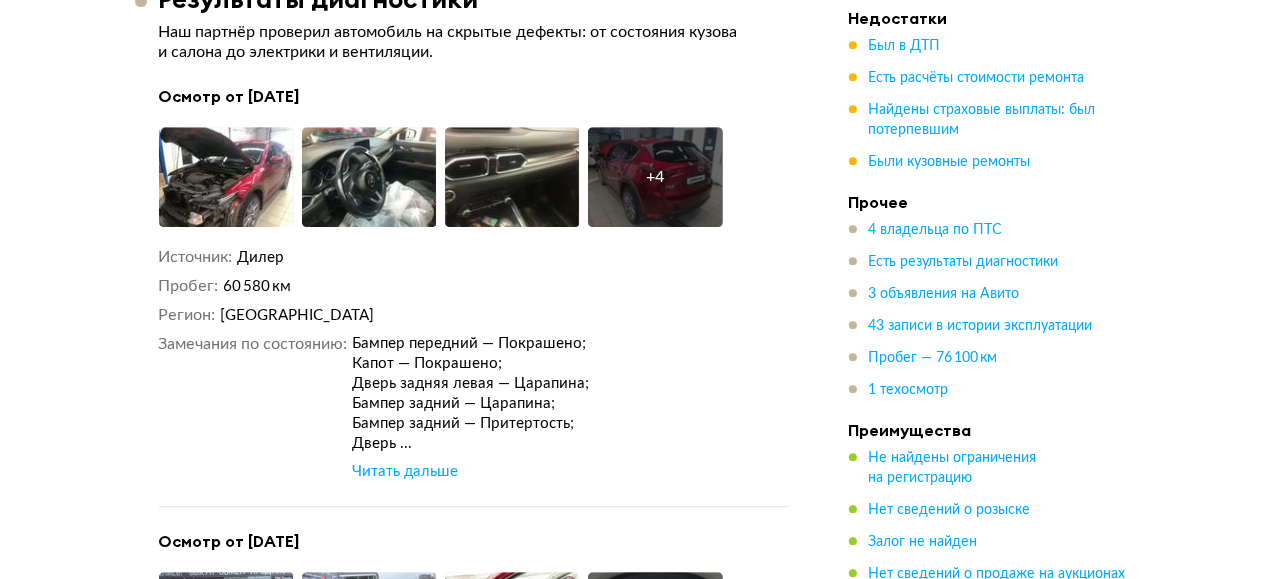 scroll, scrollTop: 4500, scrollLeft: 0, axis: vertical 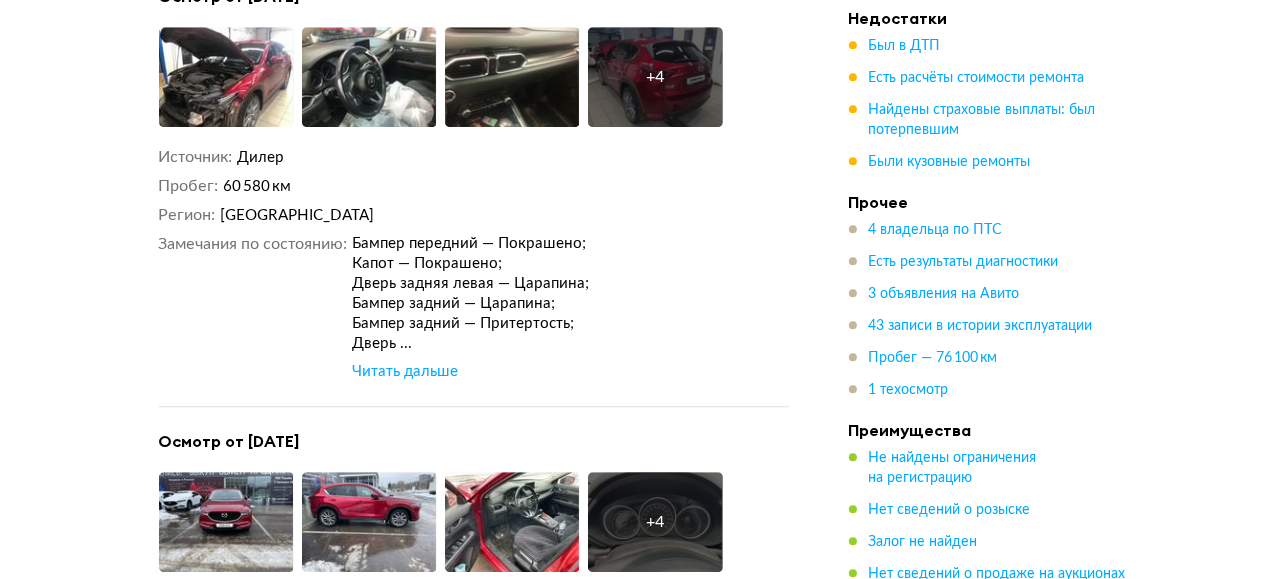 click on "Читать дальше" at bounding box center (405, 372) 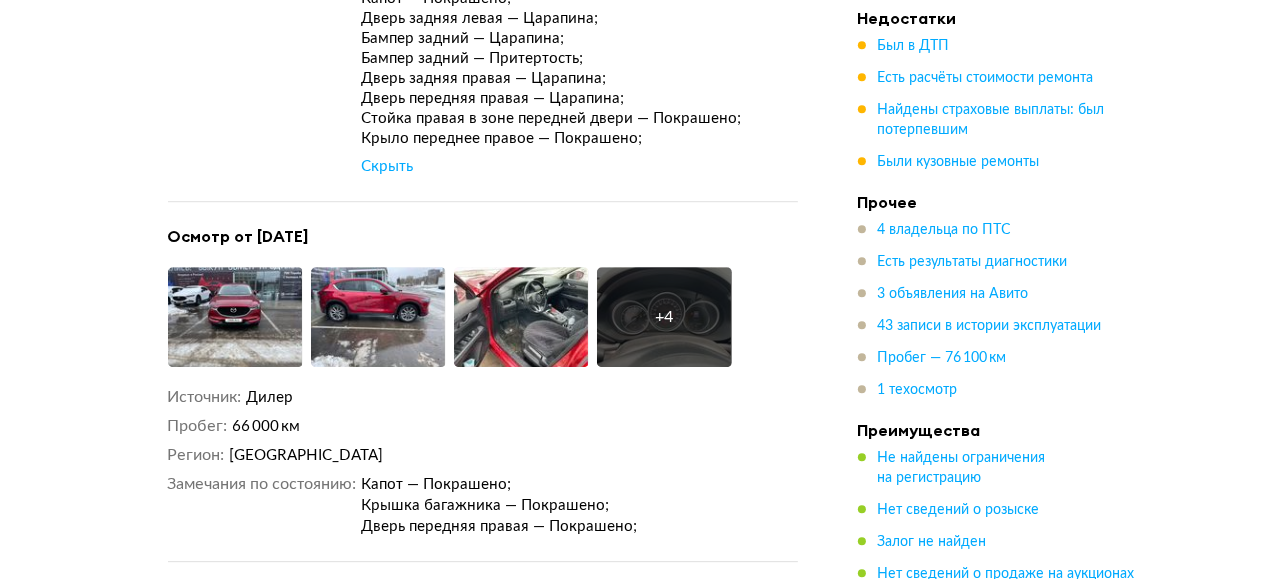 scroll, scrollTop: 4800, scrollLeft: 0, axis: vertical 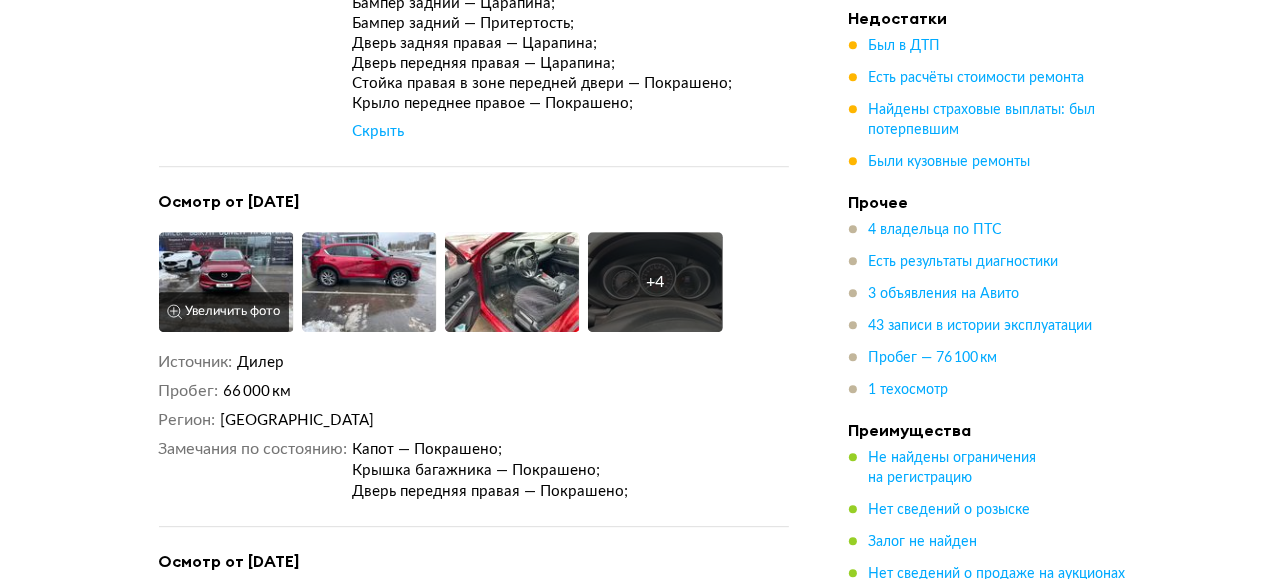 click at bounding box center [226, 282] 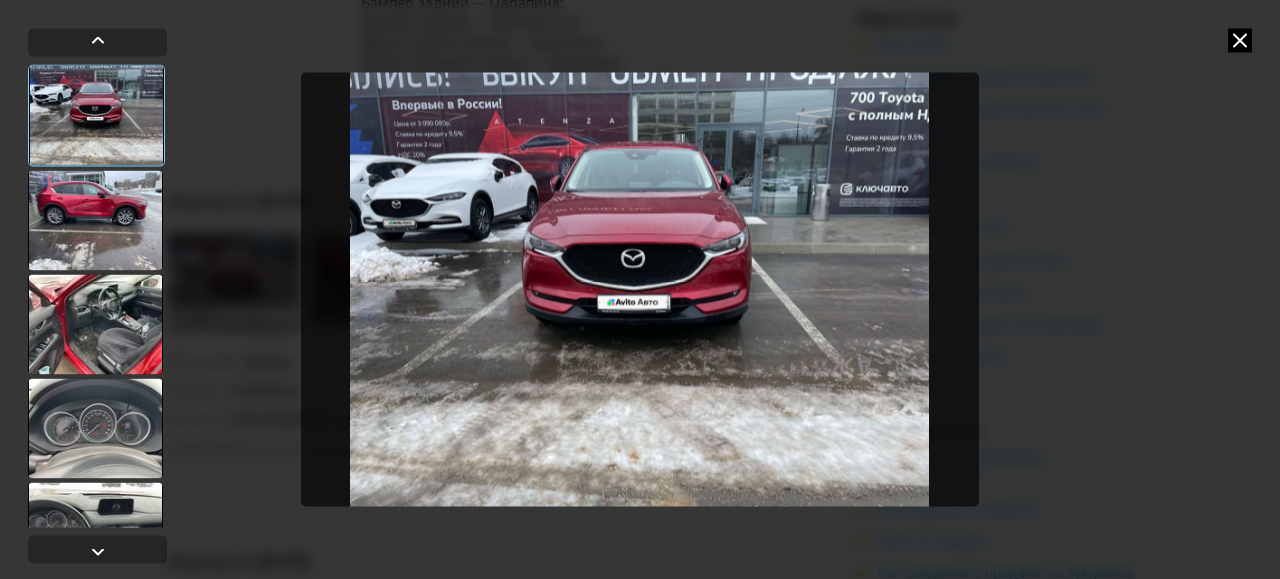 click at bounding box center [95, 220] 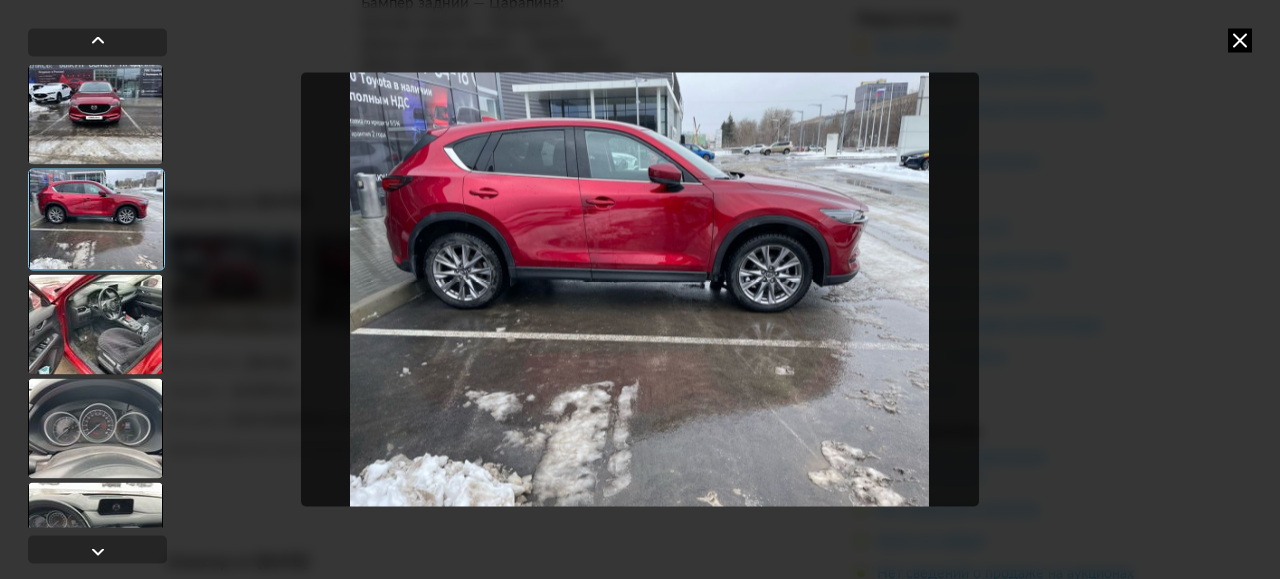 click at bounding box center [95, 324] 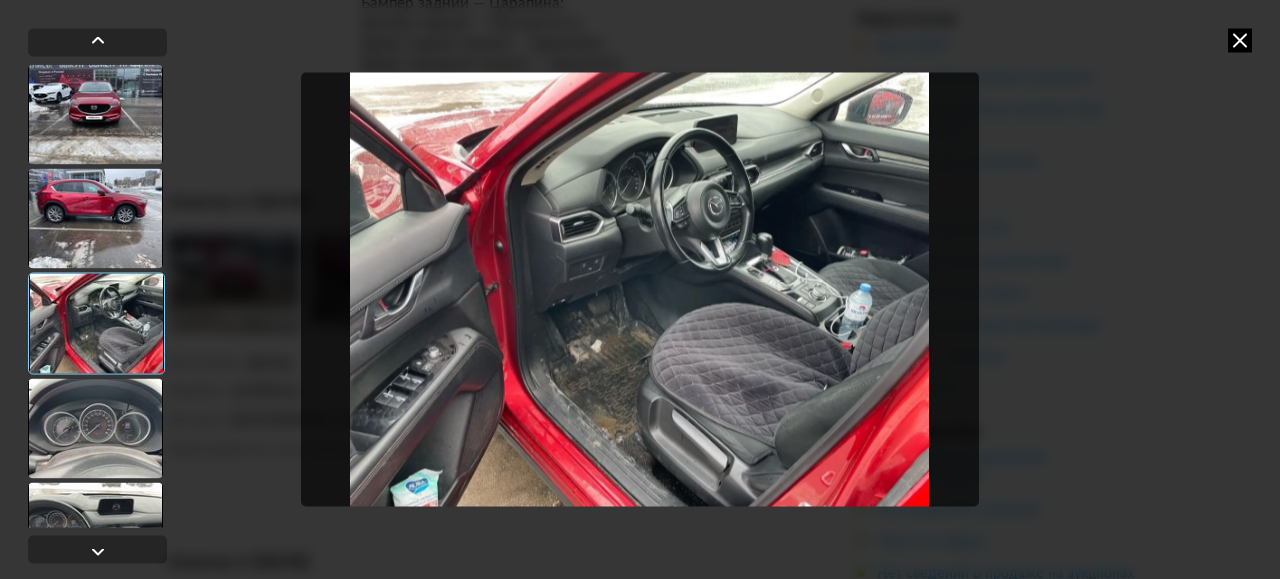 click at bounding box center (95, 114) 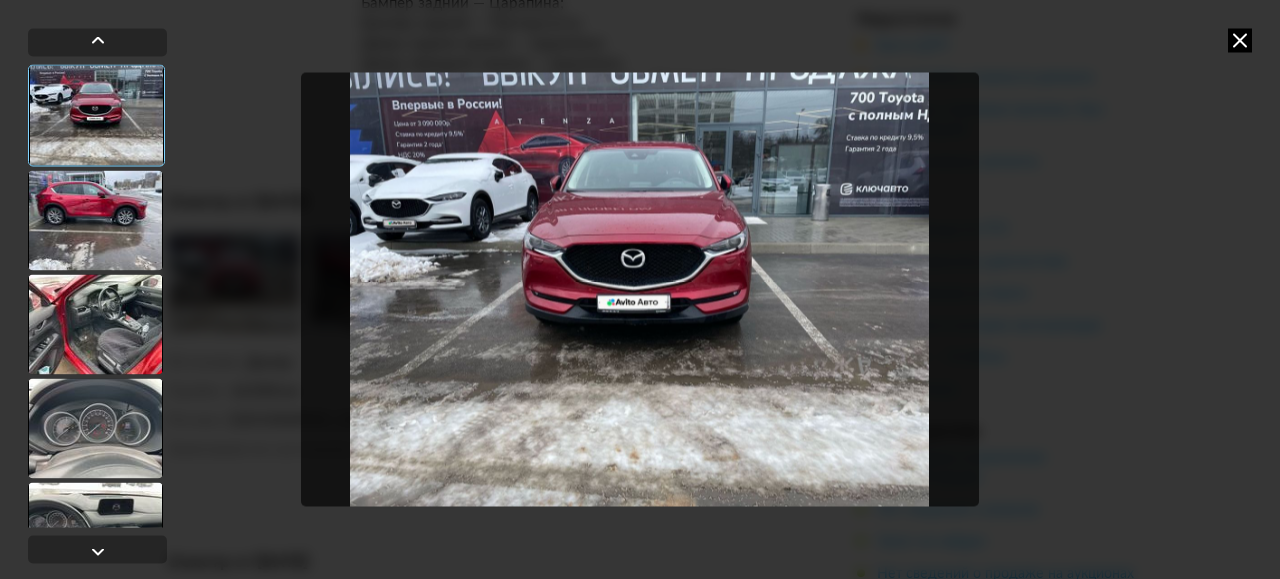 click at bounding box center [95, 220] 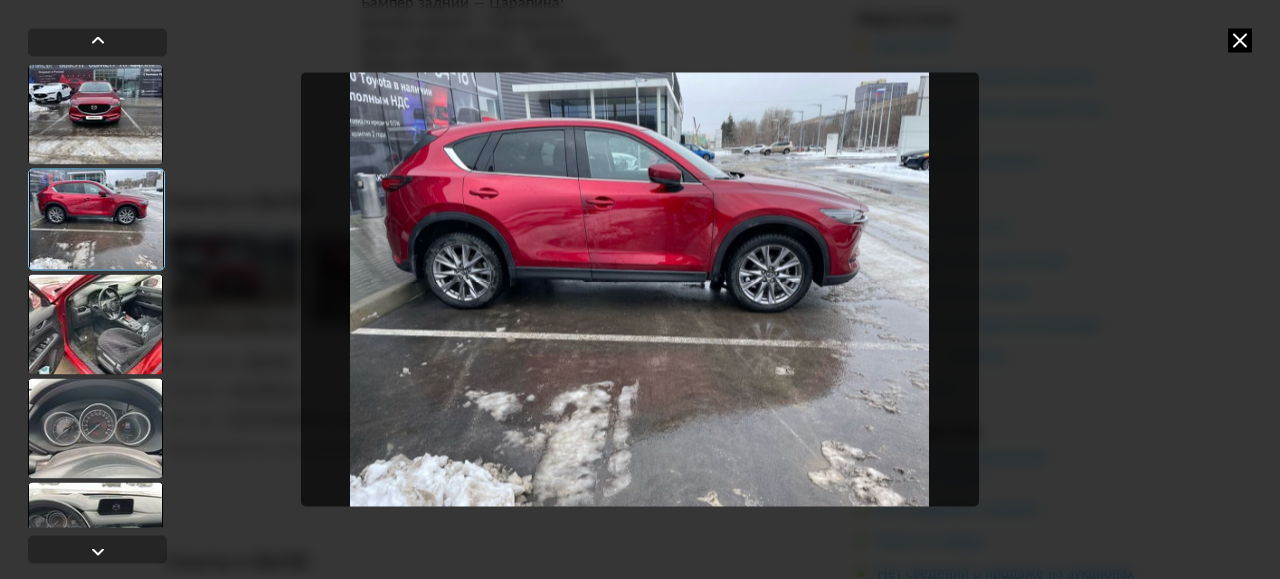 click at bounding box center [95, 324] 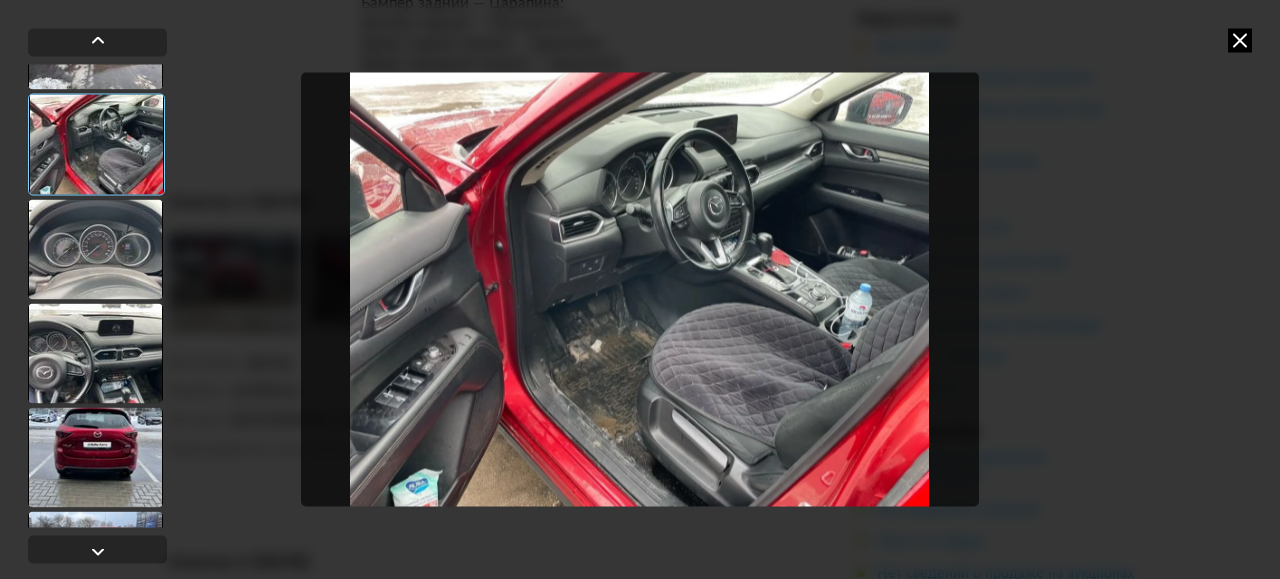 scroll, scrollTop: 0, scrollLeft: 0, axis: both 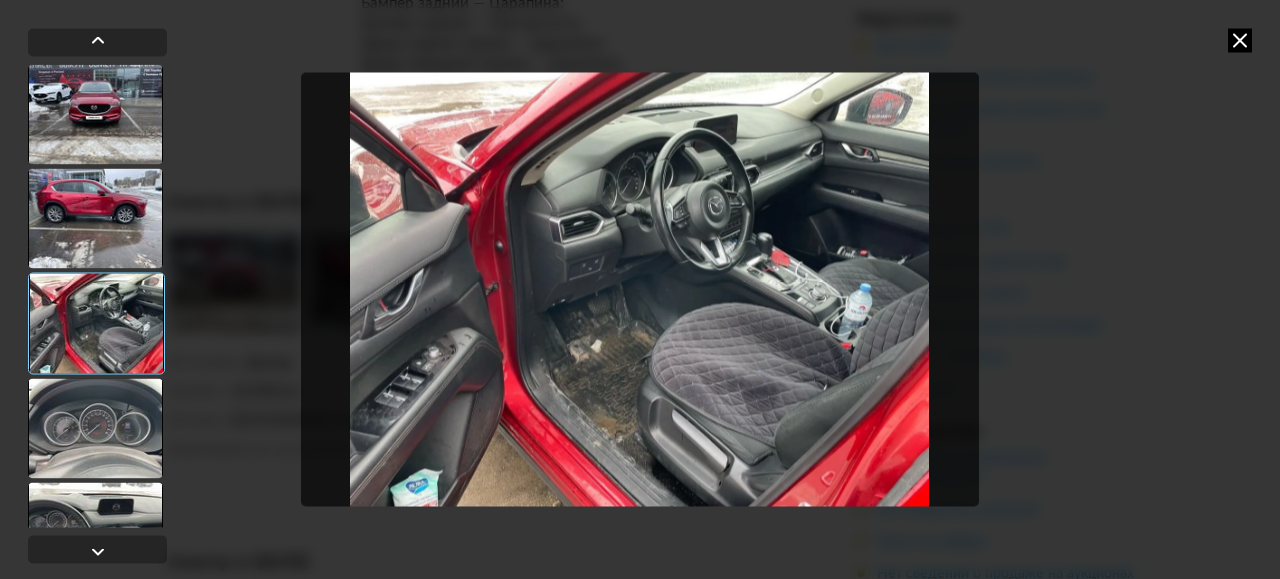 click at bounding box center (95, 114) 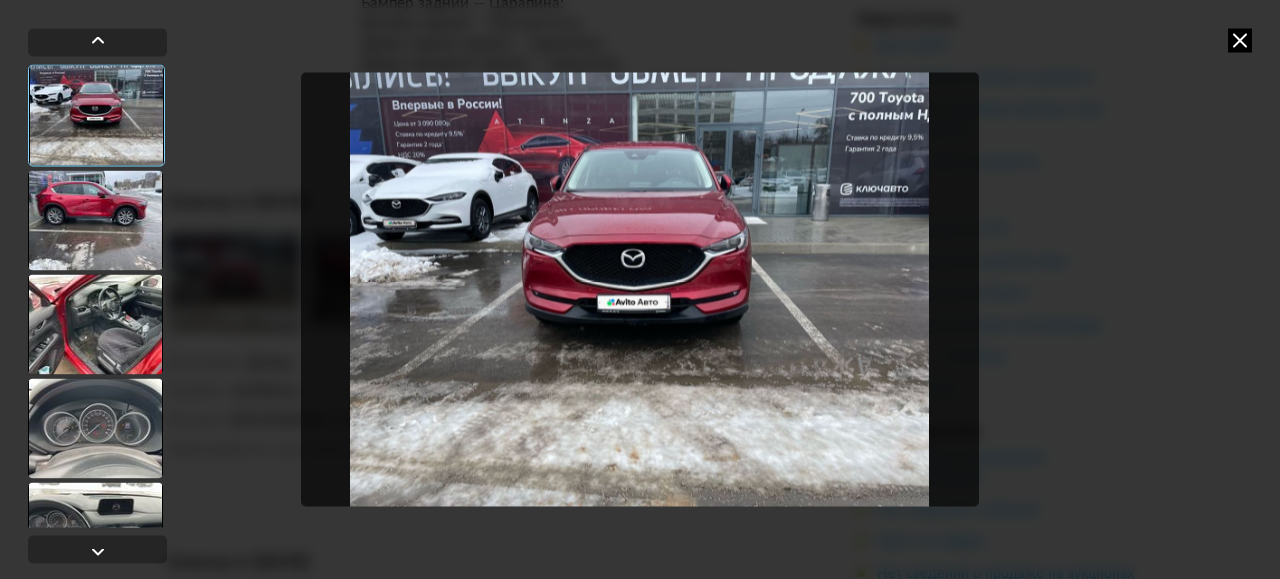 click at bounding box center (95, 220) 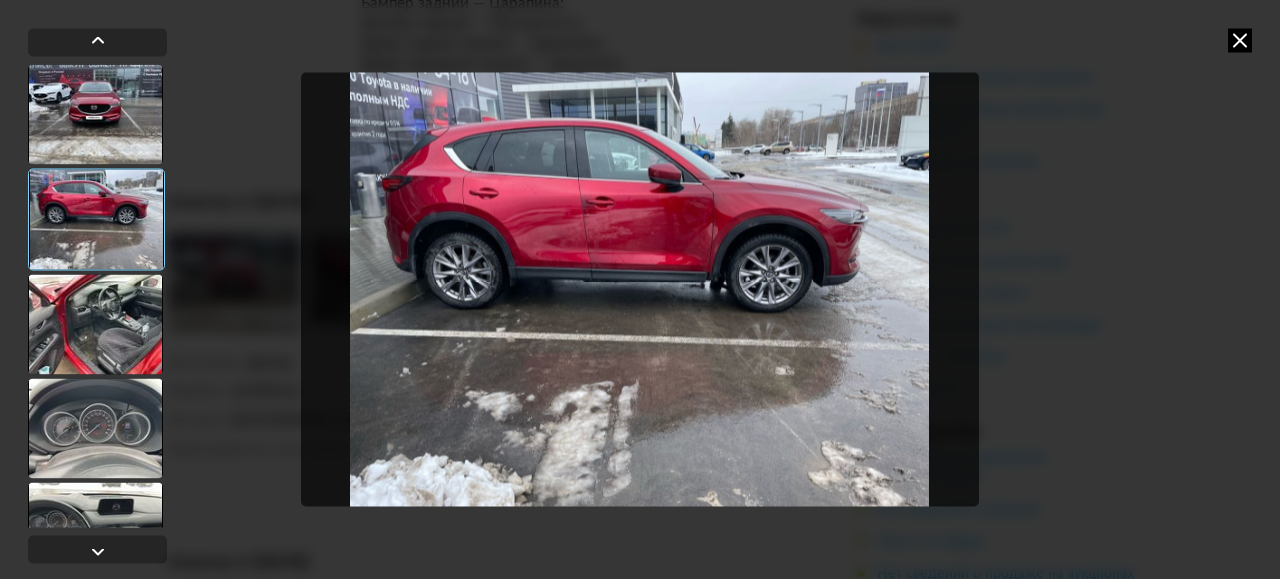 click at bounding box center (95, 324) 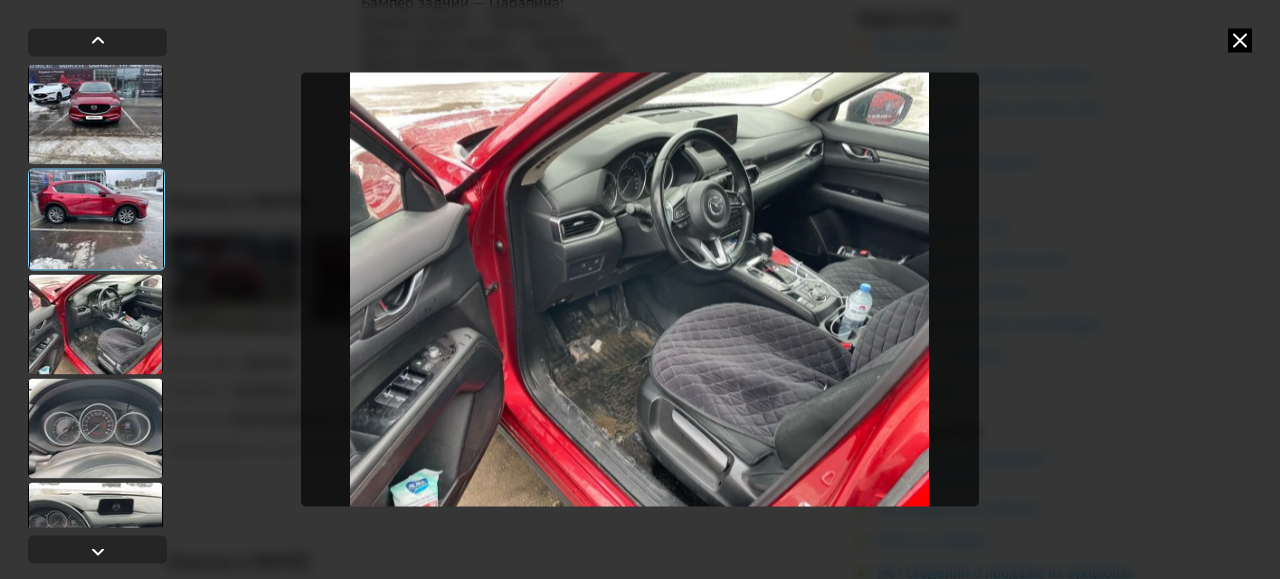click at bounding box center [95, 428] 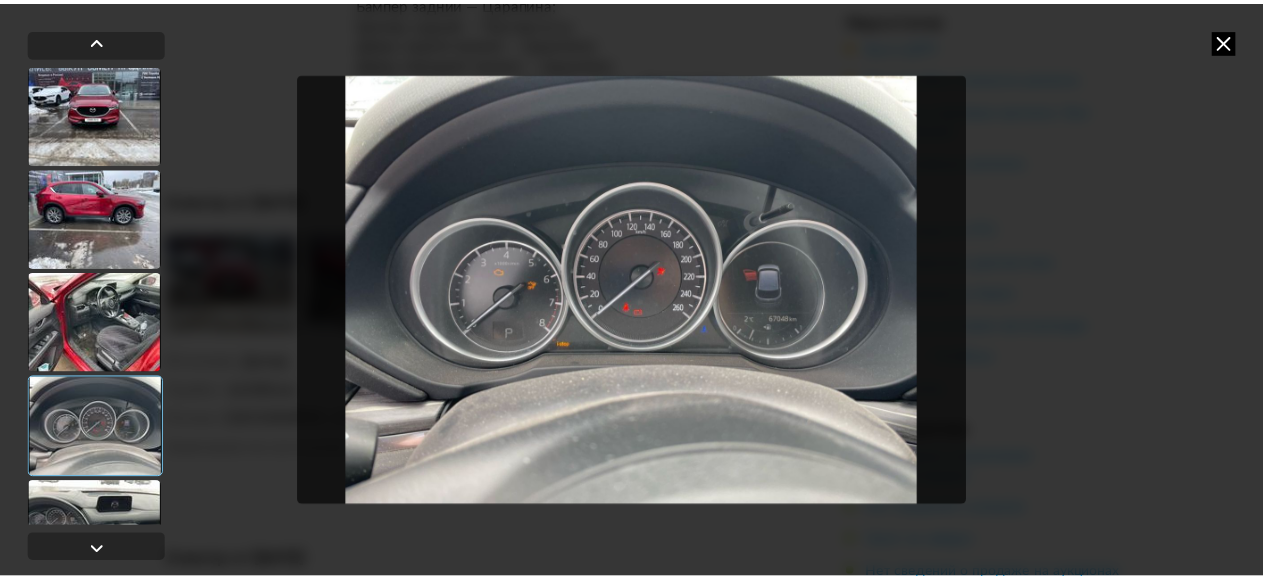 scroll, scrollTop: 100, scrollLeft: 0, axis: vertical 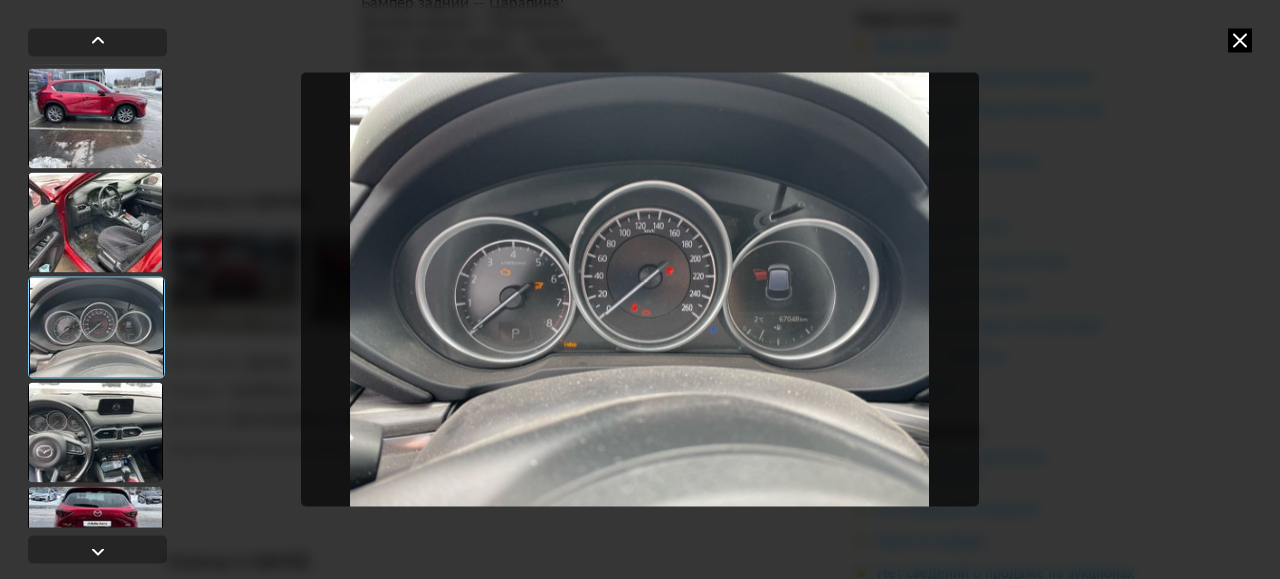 click at bounding box center (95, 432) 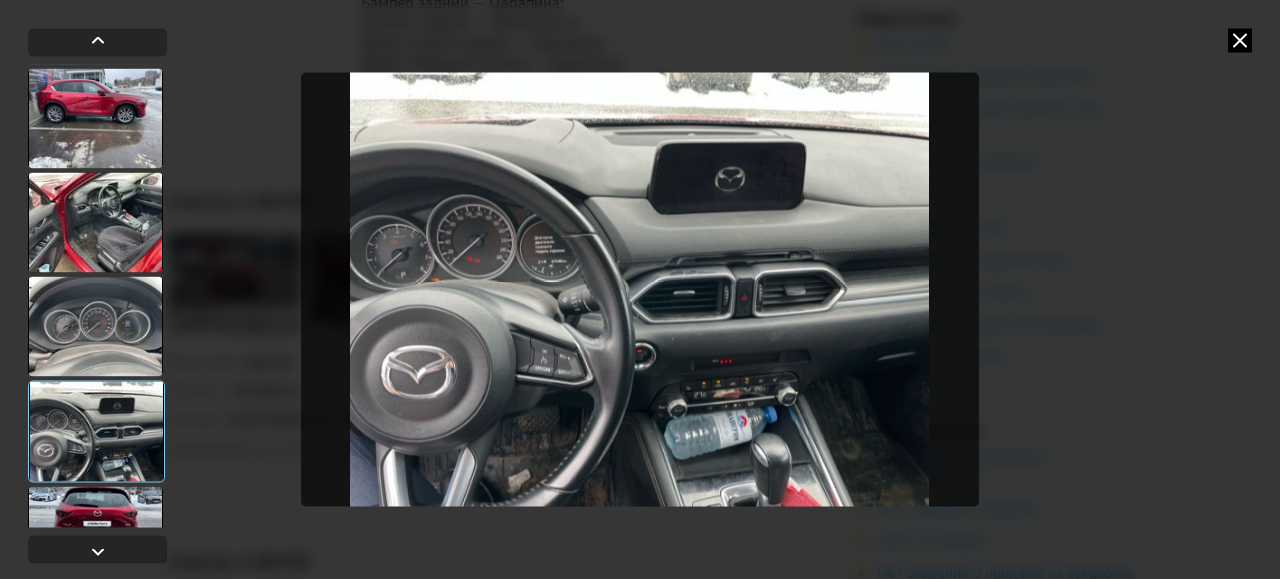 click at bounding box center (95, 536) 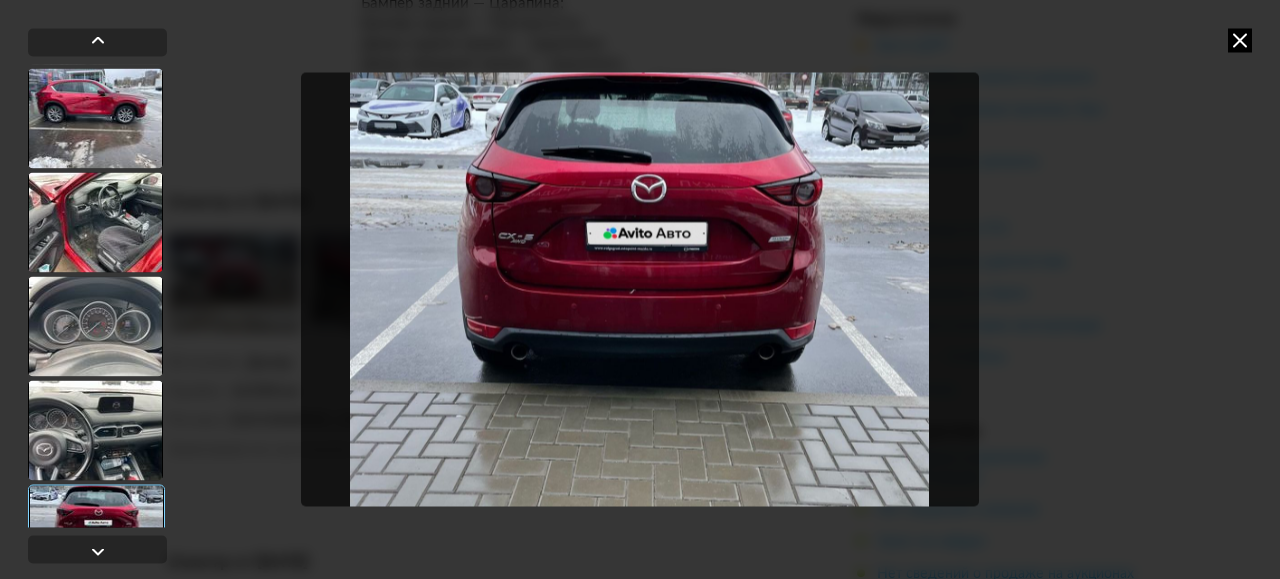 click at bounding box center [1240, 40] 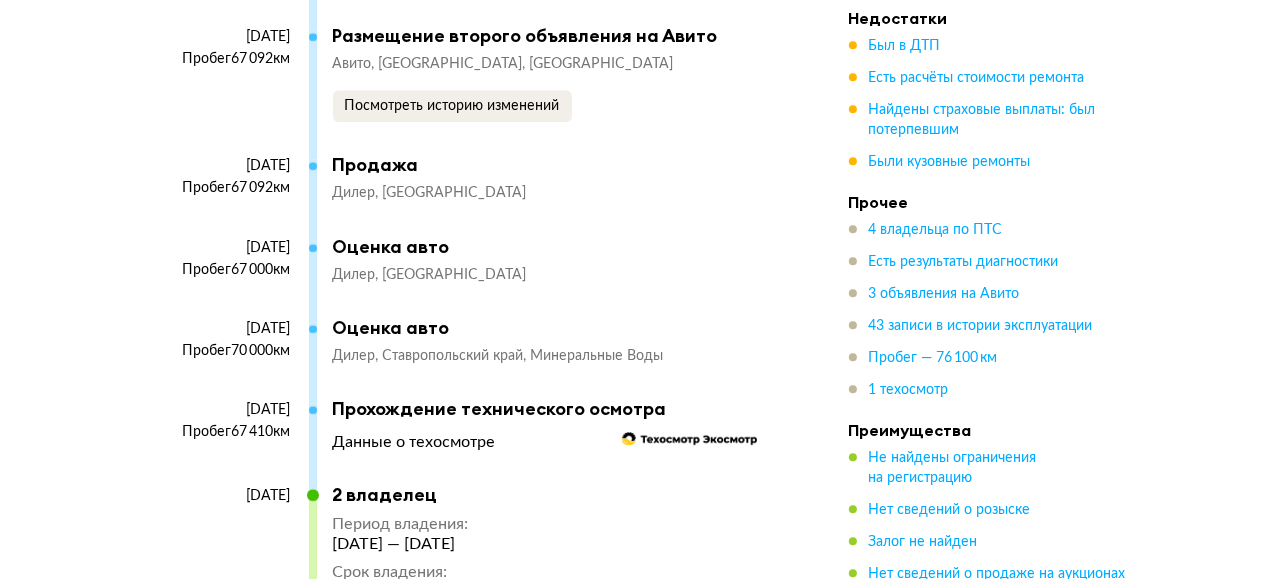 scroll, scrollTop: 11200, scrollLeft: 0, axis: vertical 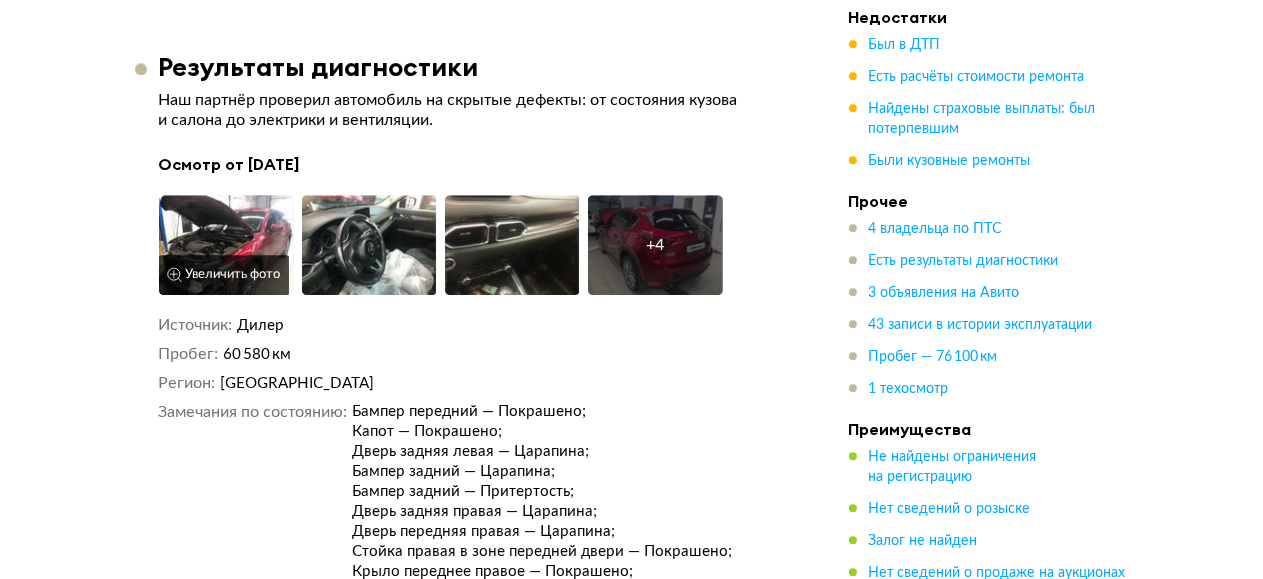 click at bounding box center [226, 245] 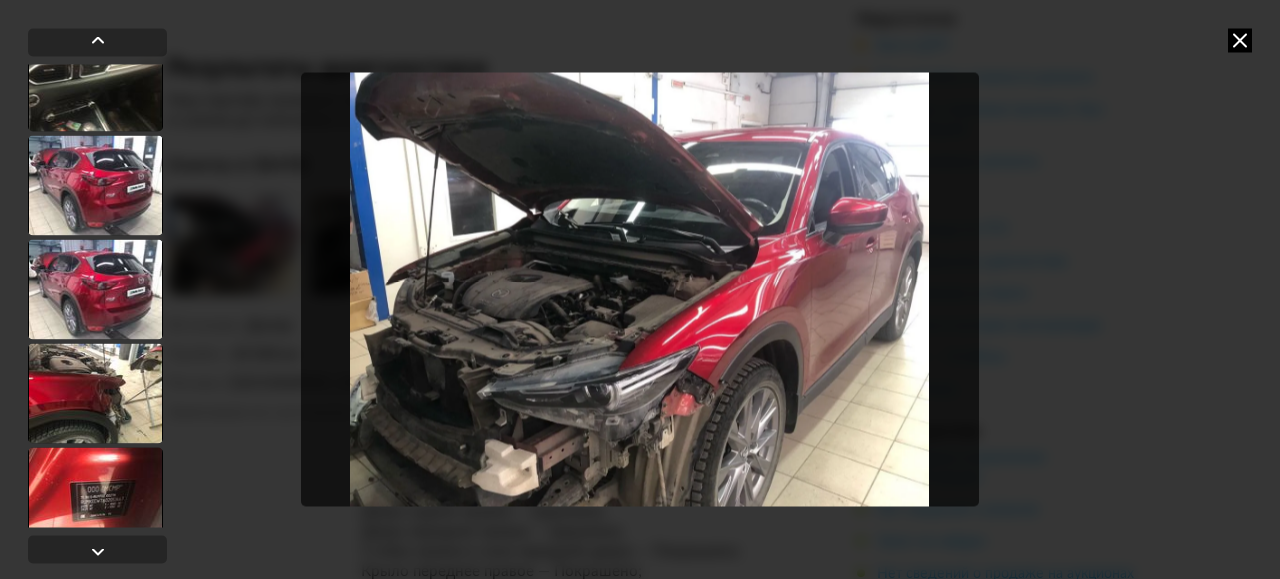 scroll, scrollTop: 266, scrollLeft: 0, axis: vertical 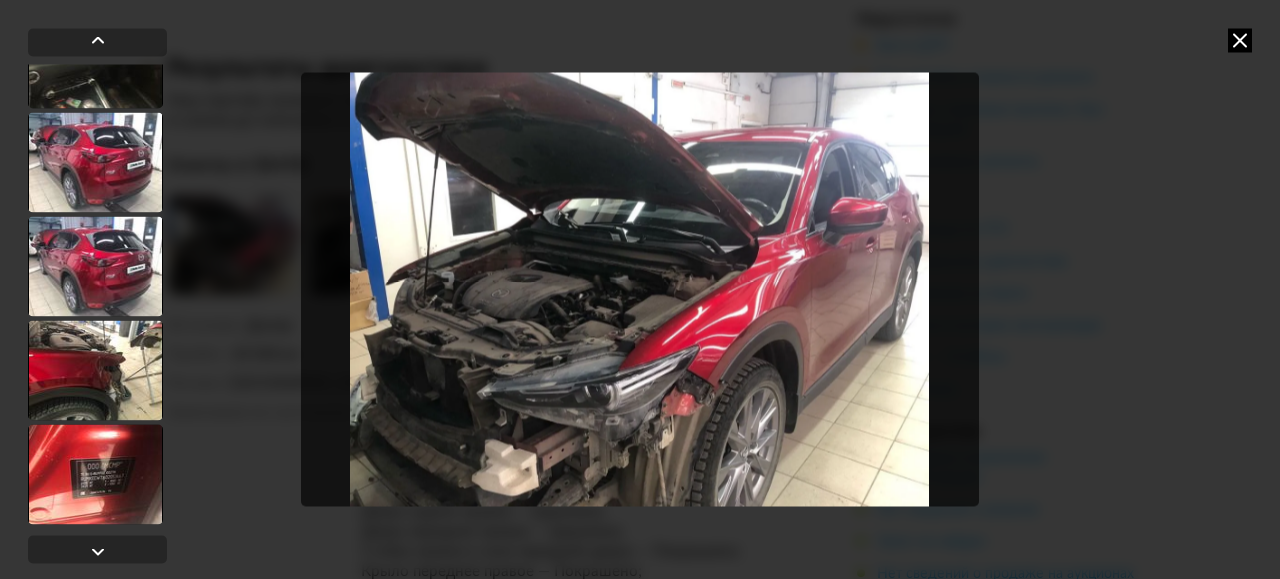 click at bounding box center (95, 370) 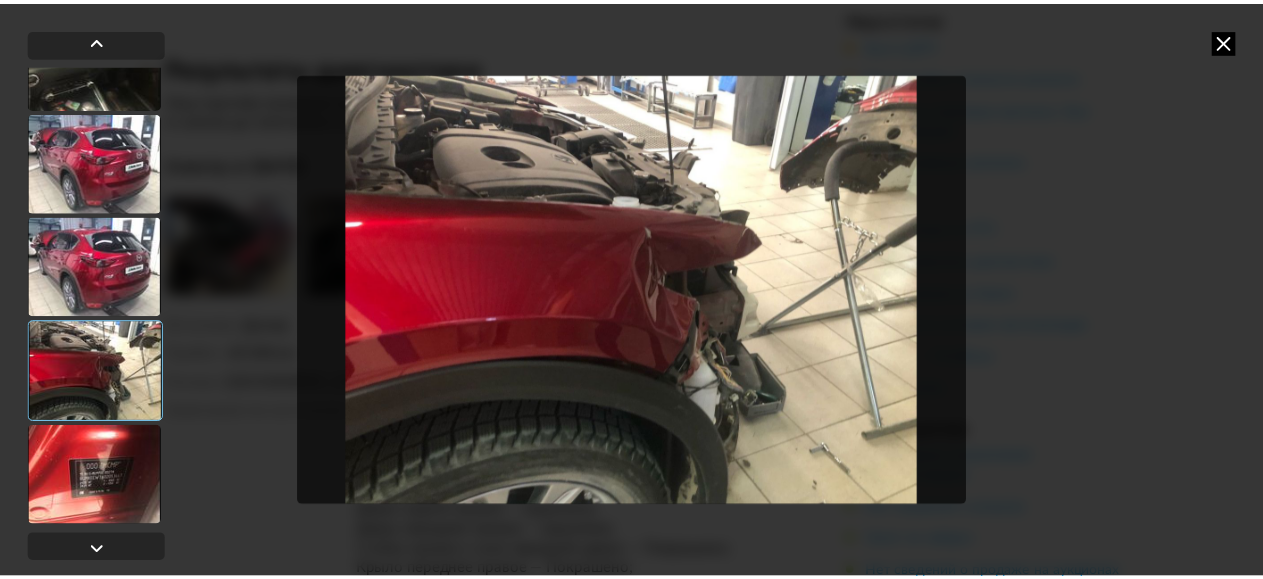 scroll, scrollTop: 266, scrollLeft: 0, axis: vertical 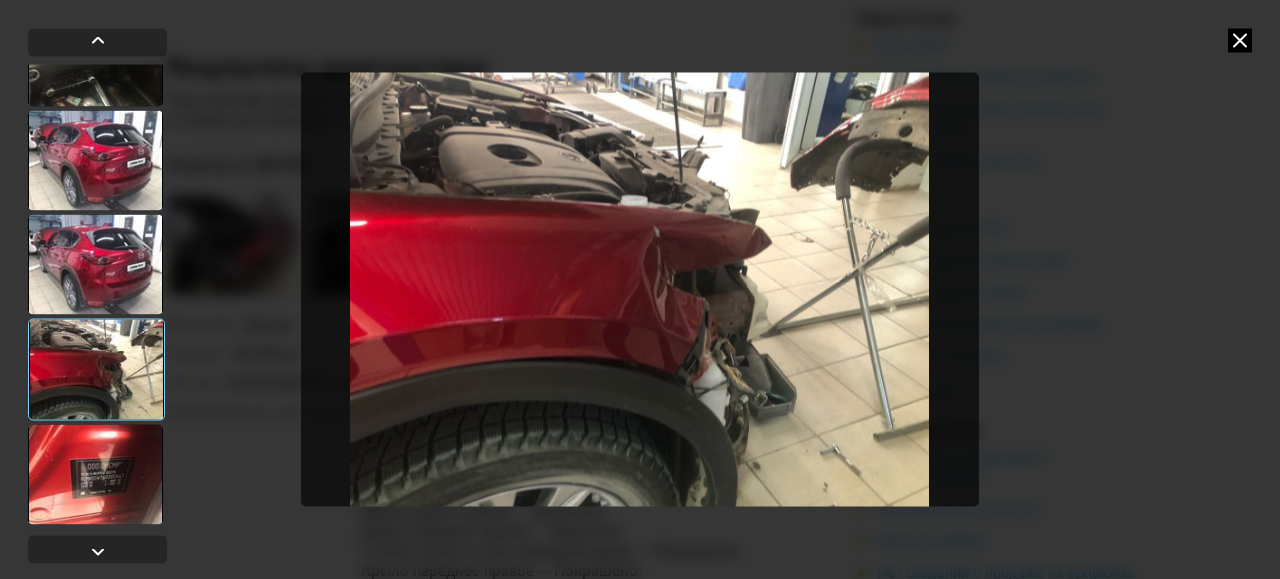 click at bounding box center (1240, 40) 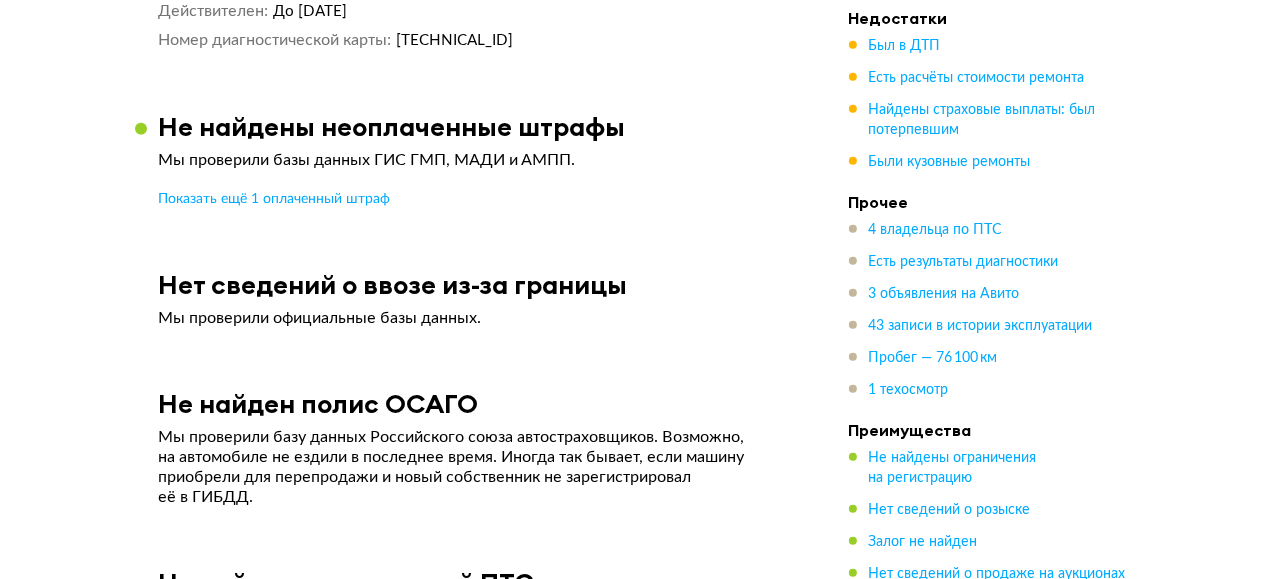 scroll, scrollTop: 14232, scrollLeft: 0, axis: vertical 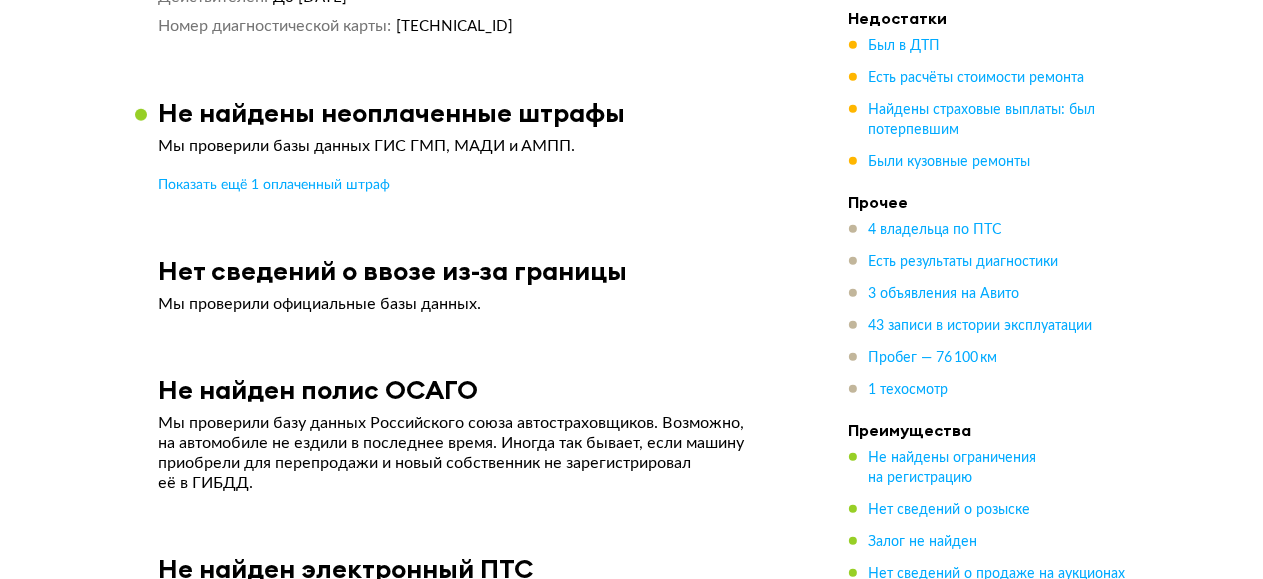 click on "Мы проверили базы данных ГИС ГМП, МАДИ и АМПП." at bounding box center (474, 146) 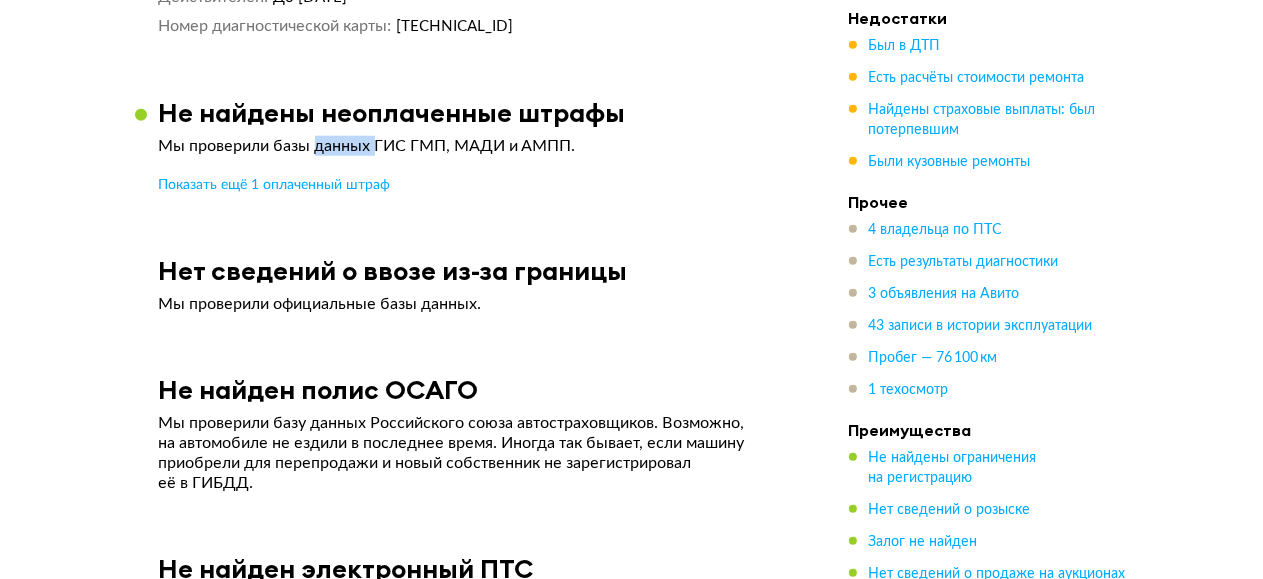 click on "Мы проверили базы данных ГИС ГМП, МАДИ и АМПП." at bounding box center (474, 146) 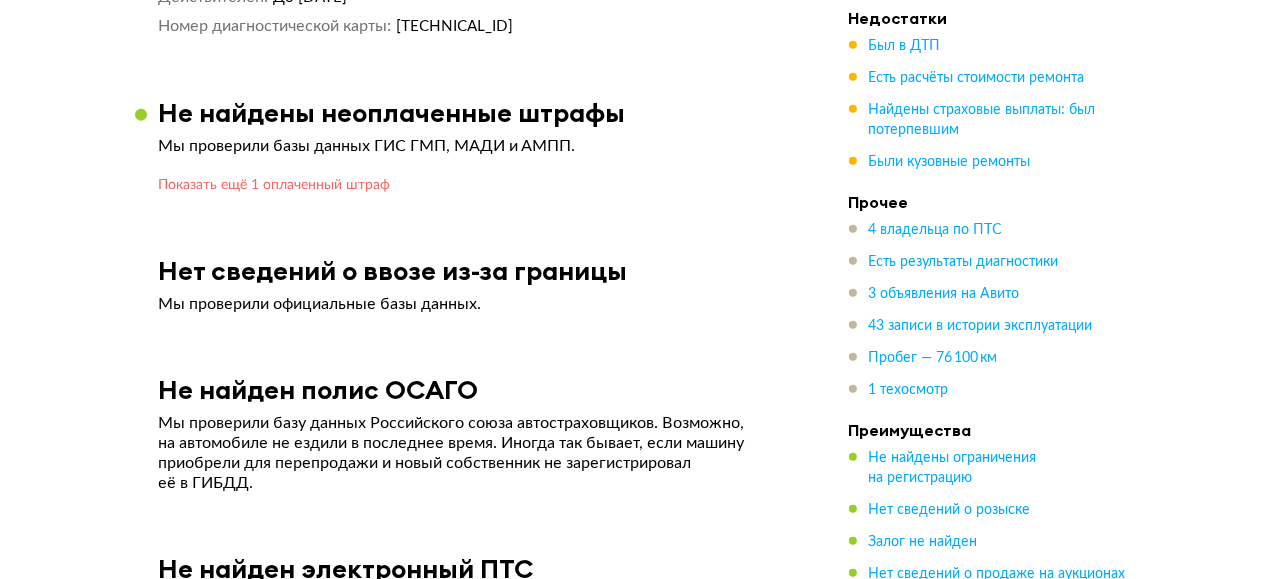 click on "Показать ещё 1 оплаченный штраф" at bounding box center (275, 185) 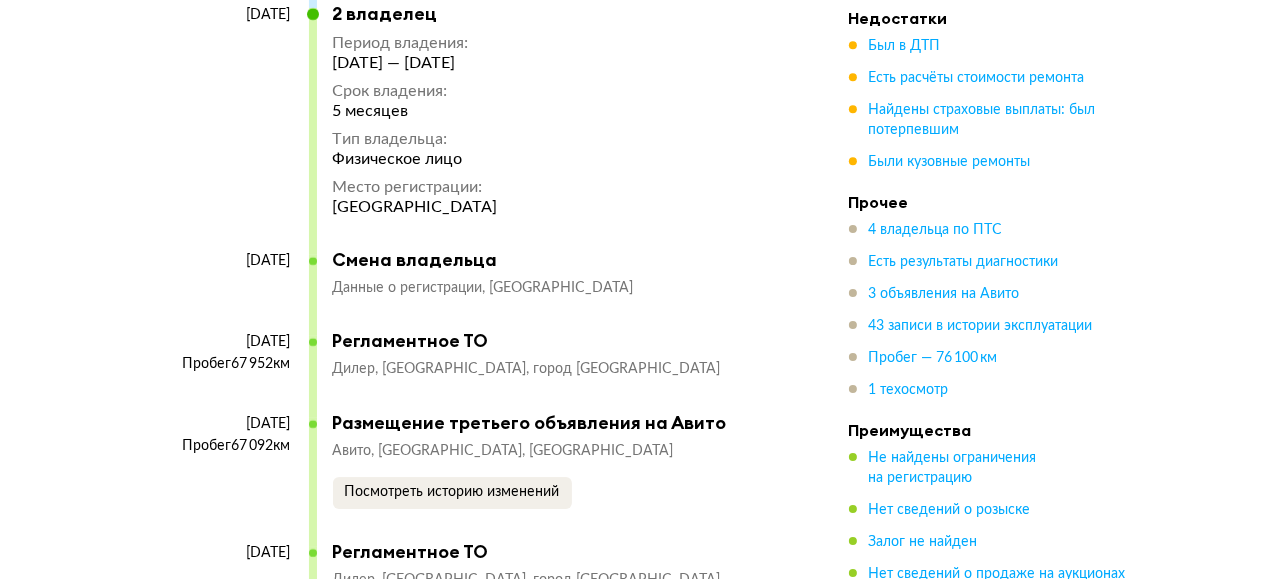 scroll, scrollTop: 11632, scrollLeft: 0, axis: vertical 